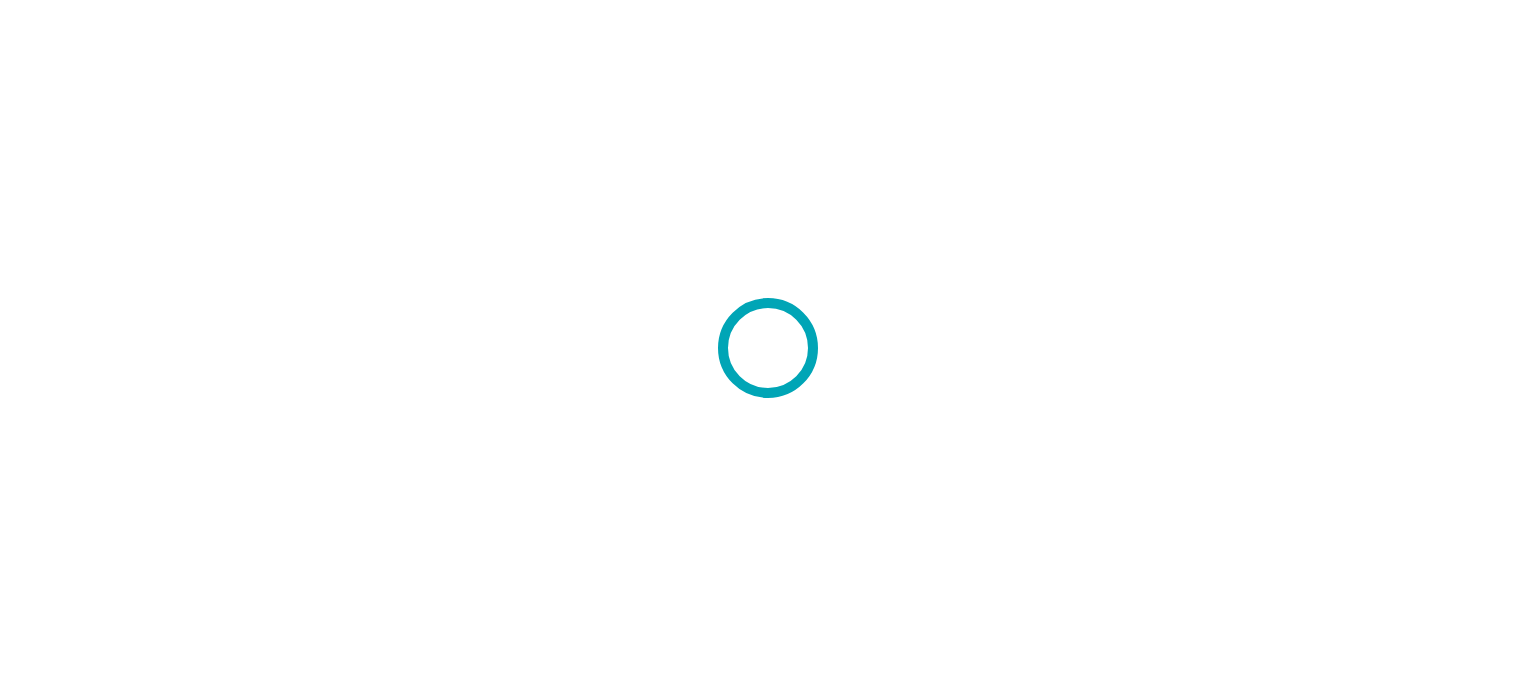 scroll, scrollTop: 0, scrollLeft: 0, axis: both 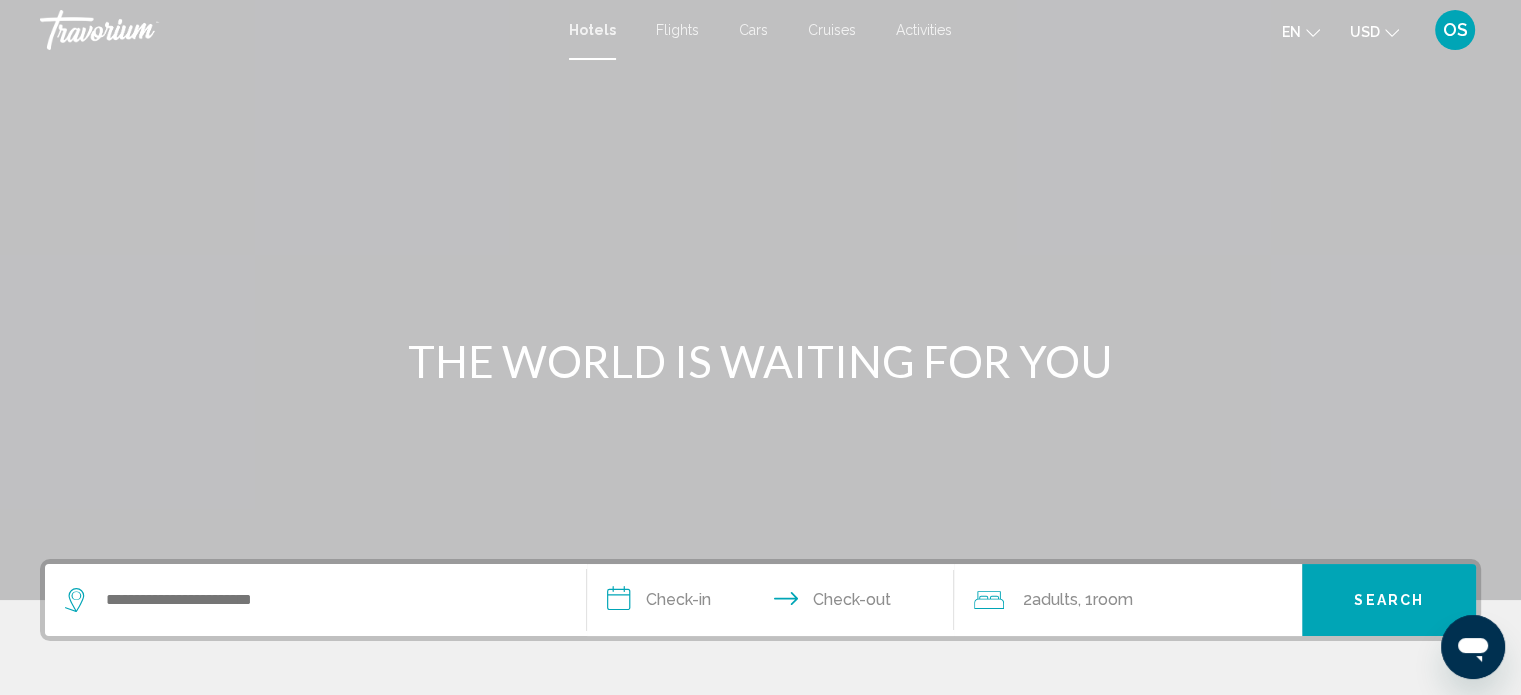 click on "Hotels" at bounding box center (592, 30) 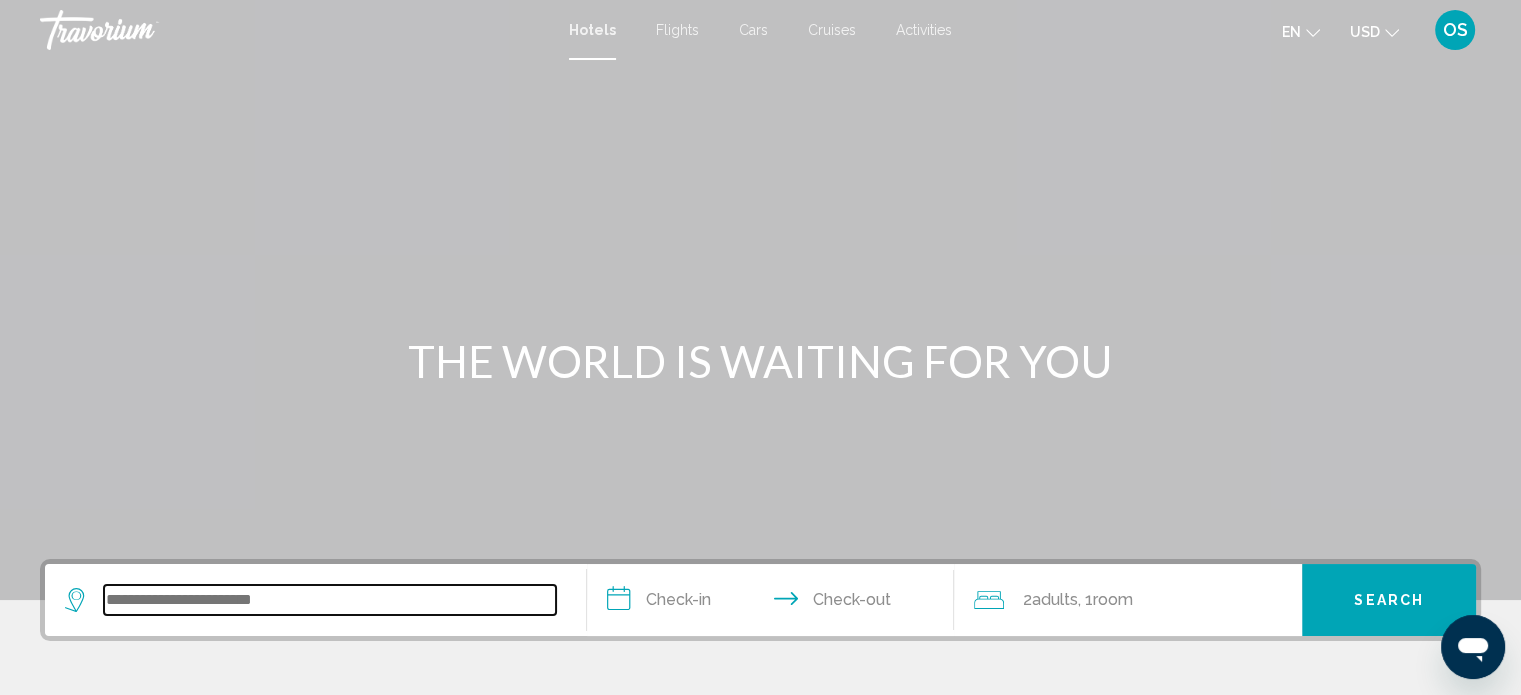 click at bounding box center (330, 600) 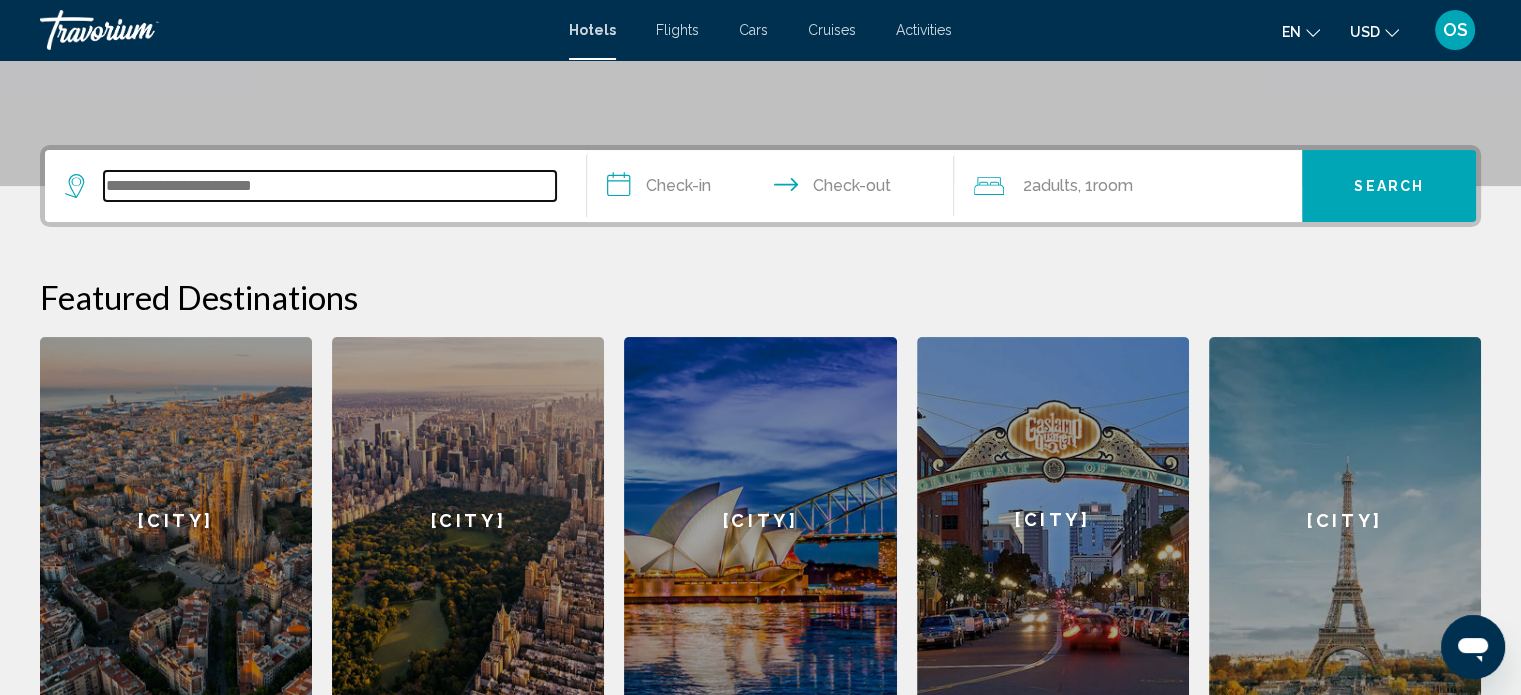 scroll, scrollTop: 493, scrollLeft: 0, axis: vertical 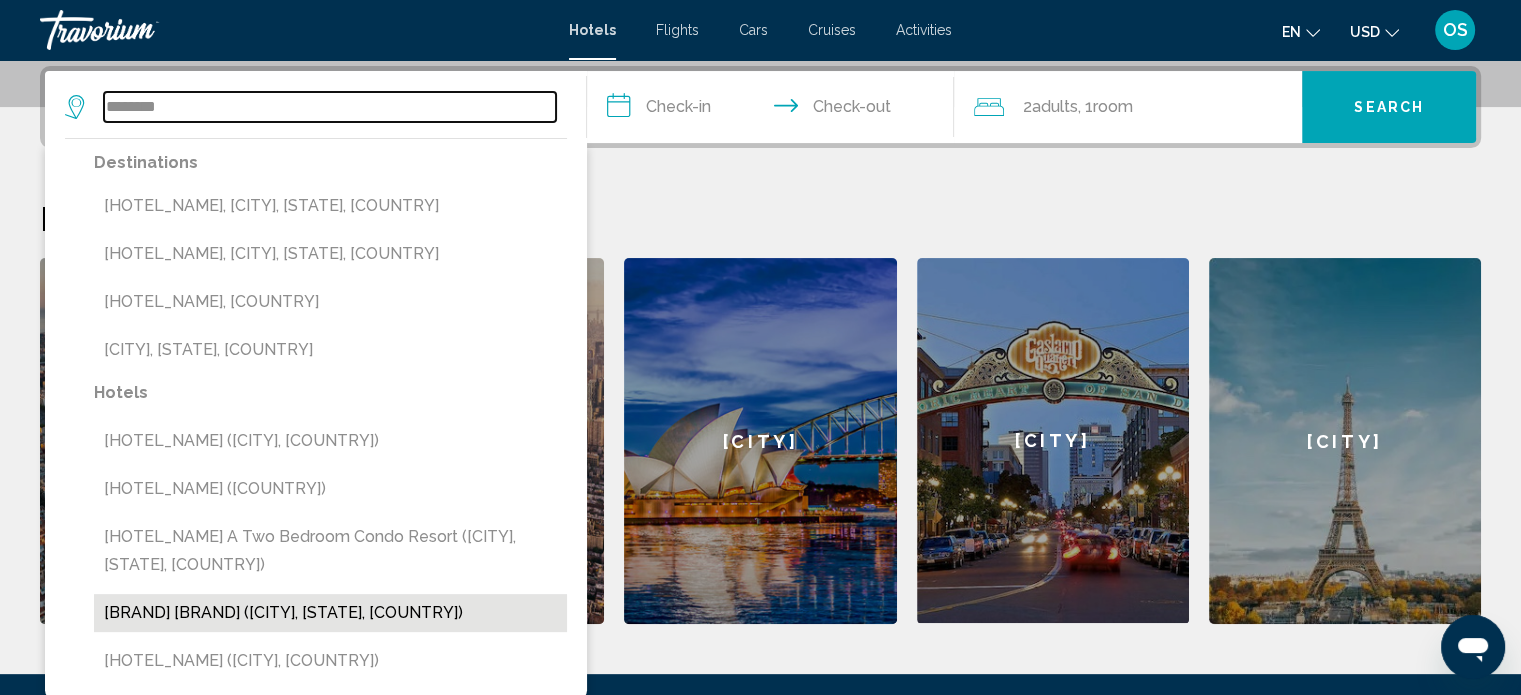 type on "********" 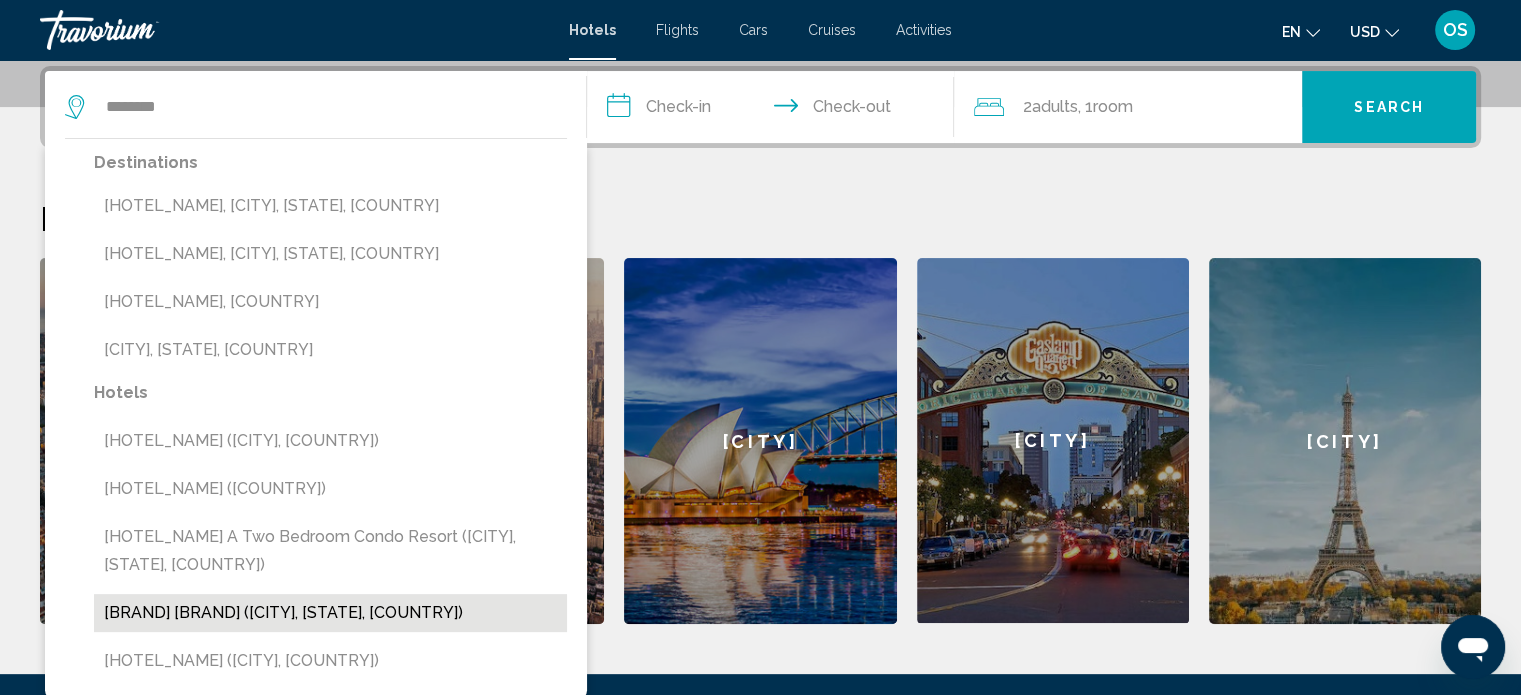 click on "Westgate Las Vegas (Las Vegas, NV, US)" at bounding box center (330, 350) 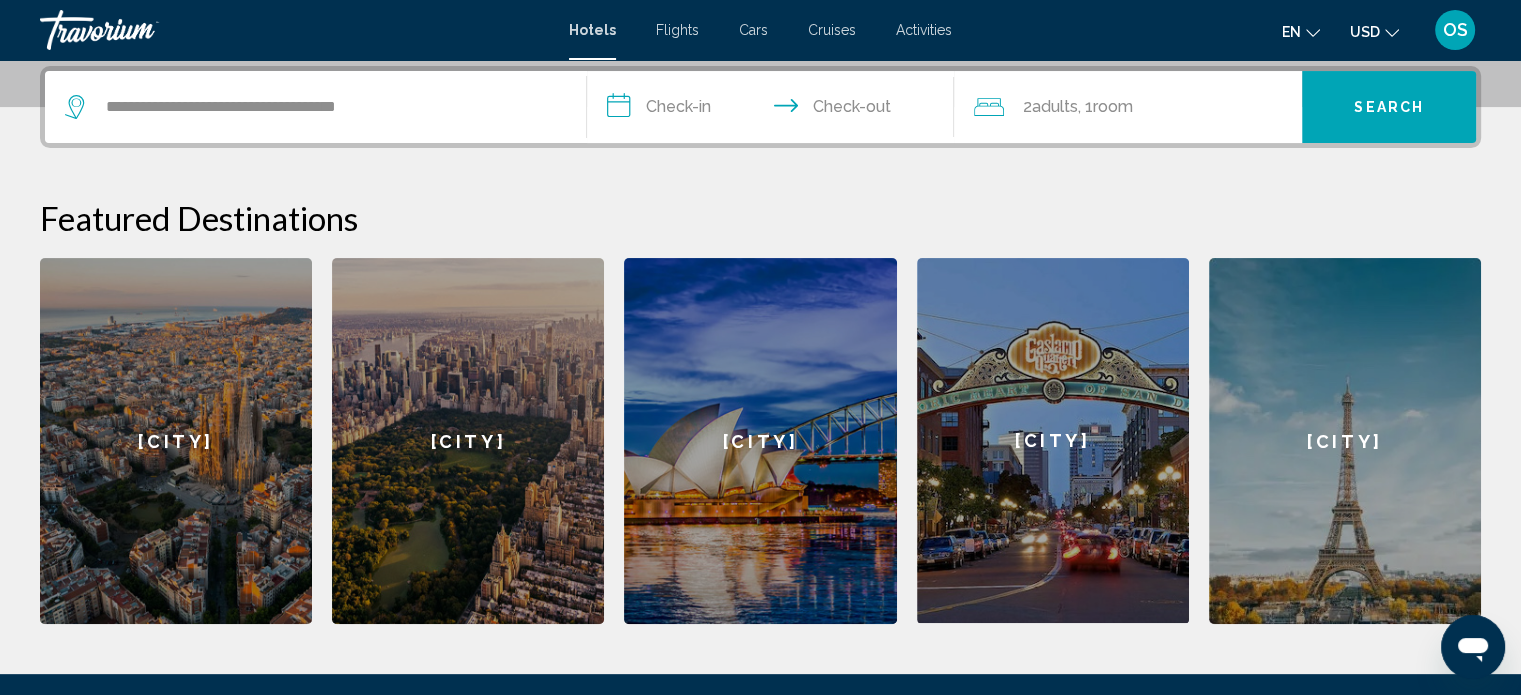click on "**********" at bounding box center (775, 110) 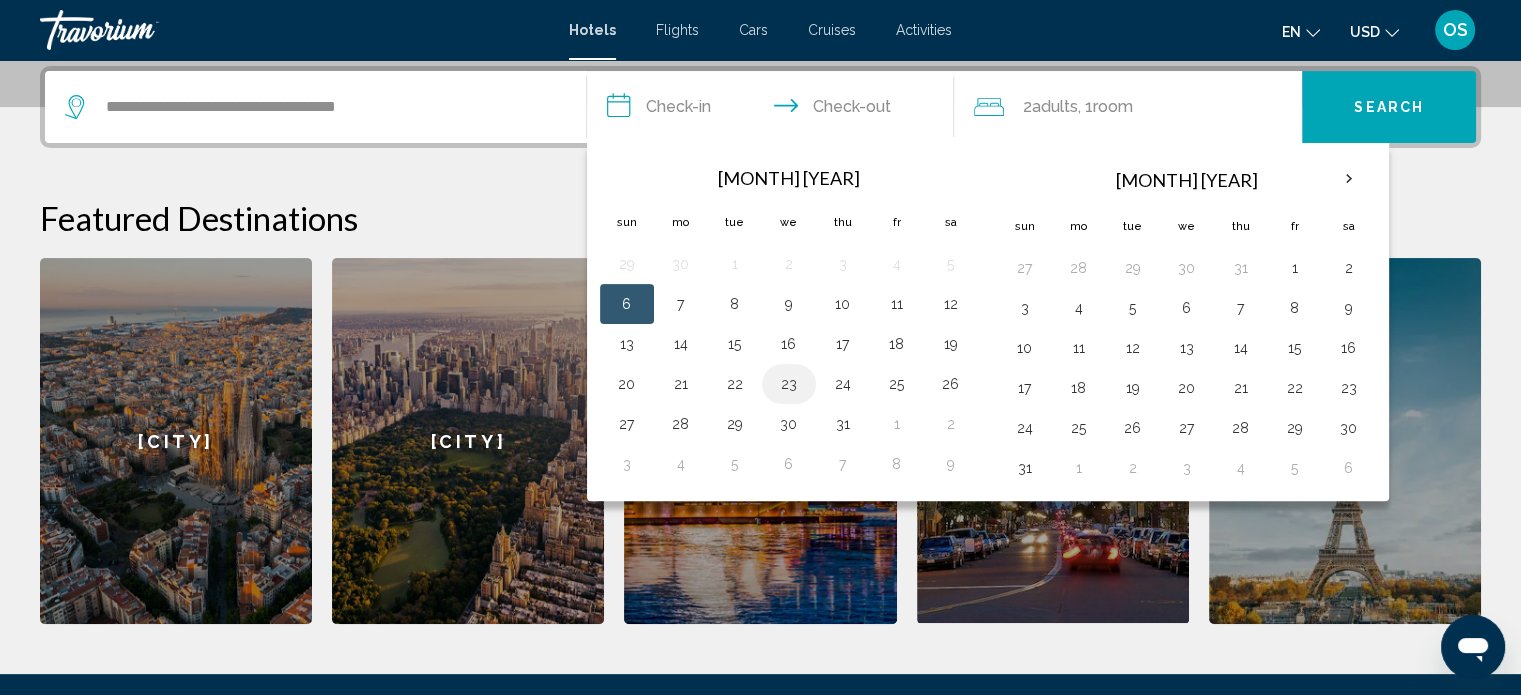 click on "[NUMBER]" at bounding box center (789, 384) 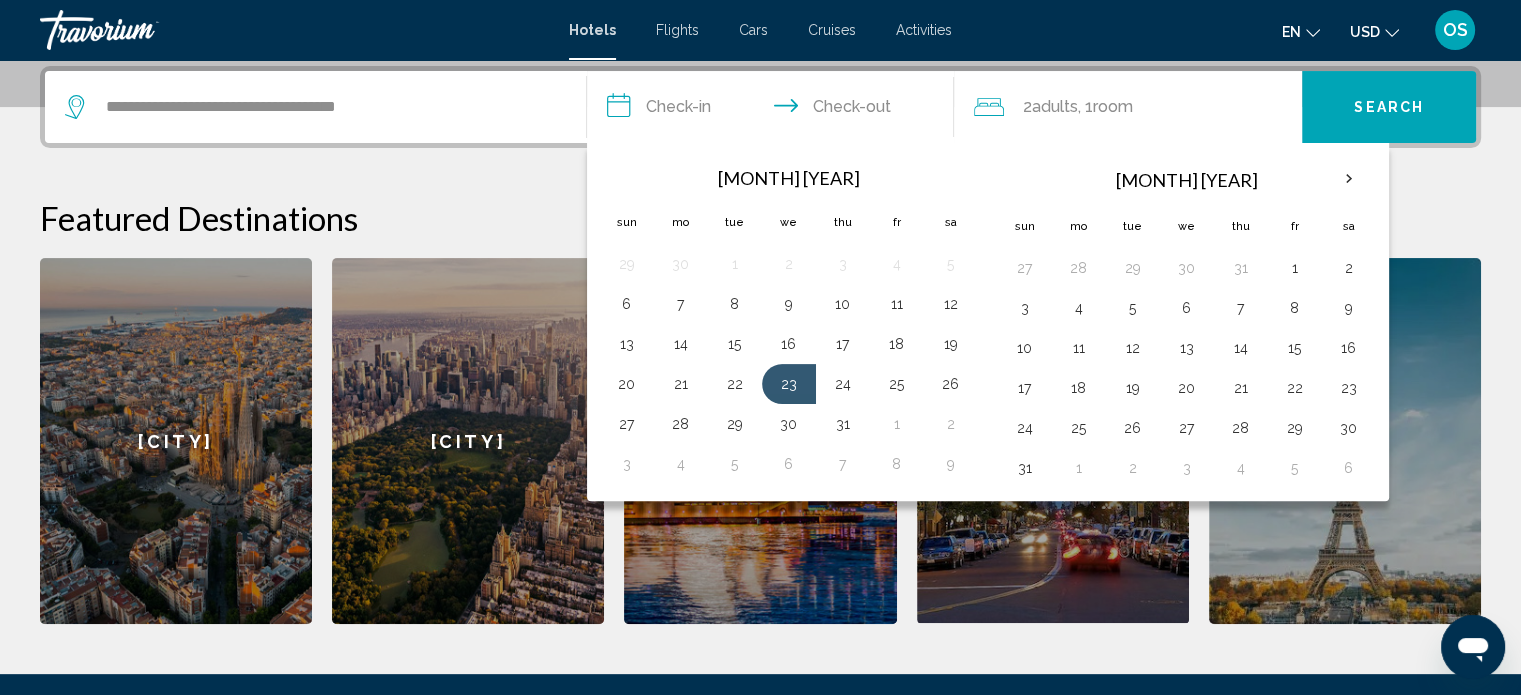click on "**********" at bounding box center (775, 110) 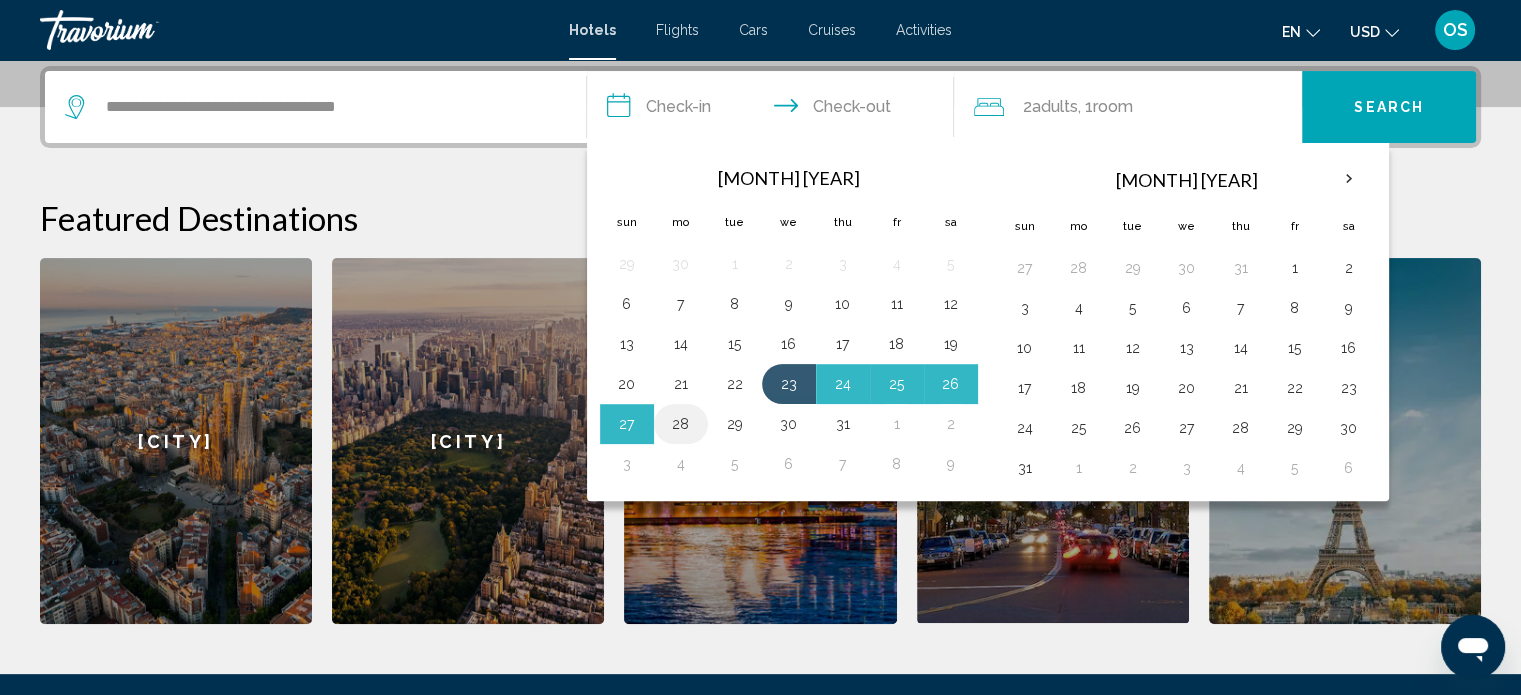 click on "[NUMBER]" at bounding box center [681, 424] 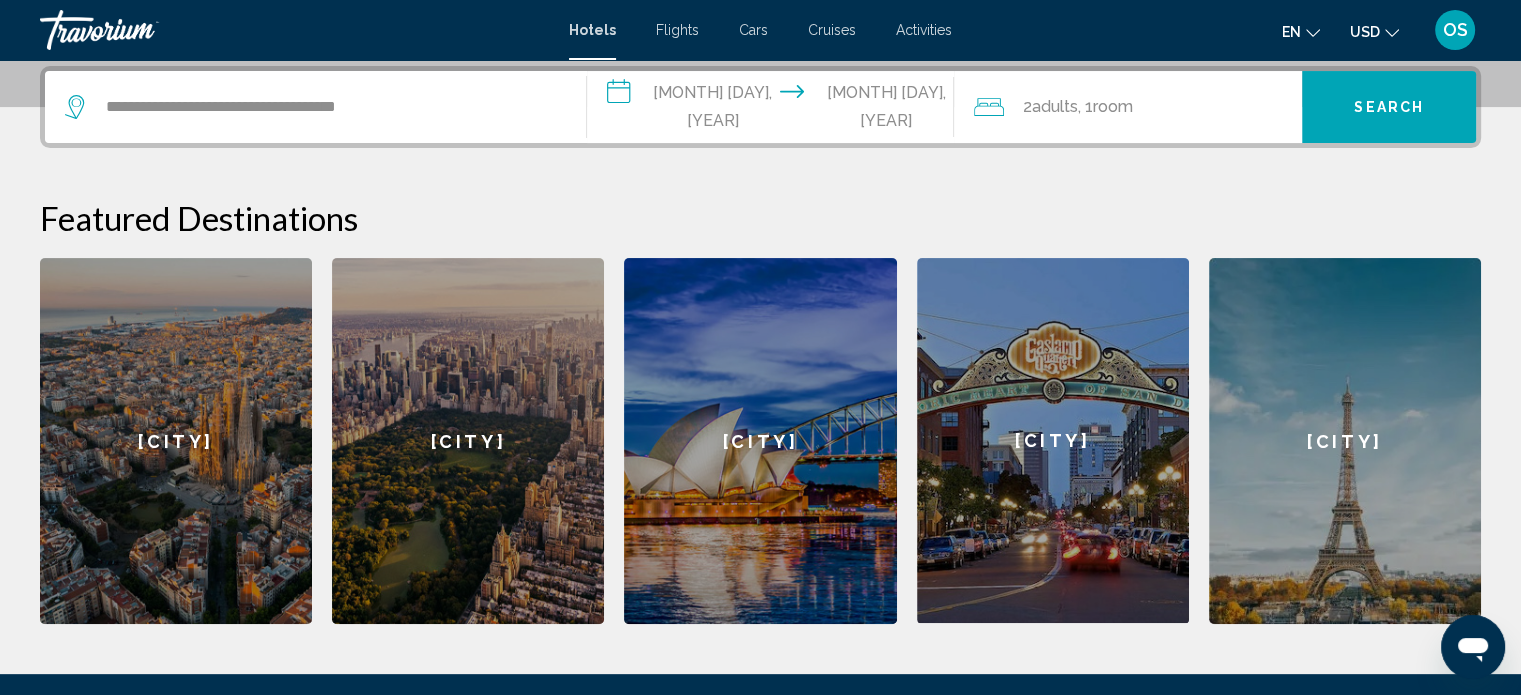 click on "2  Adult Adults" at bounding box center [1049, 107] 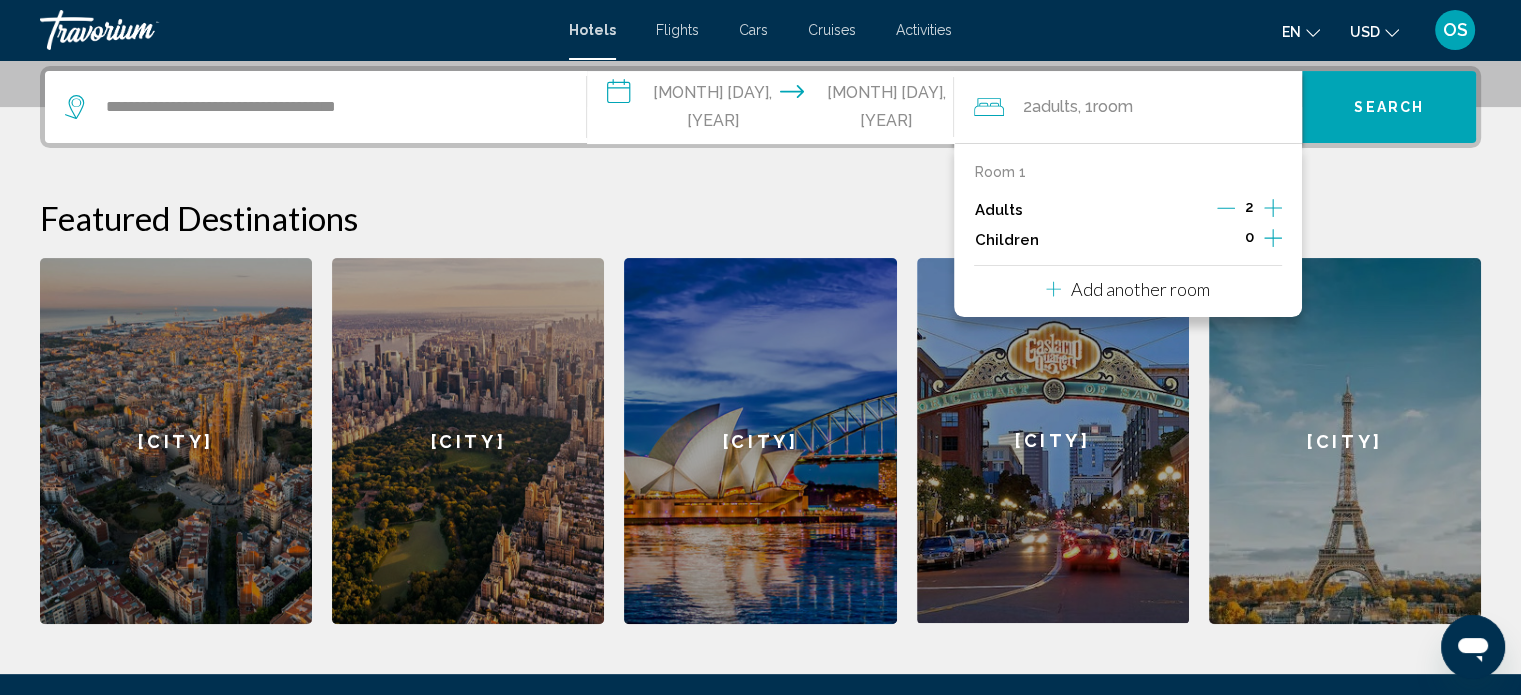 click at bounding box center [1226, 208] 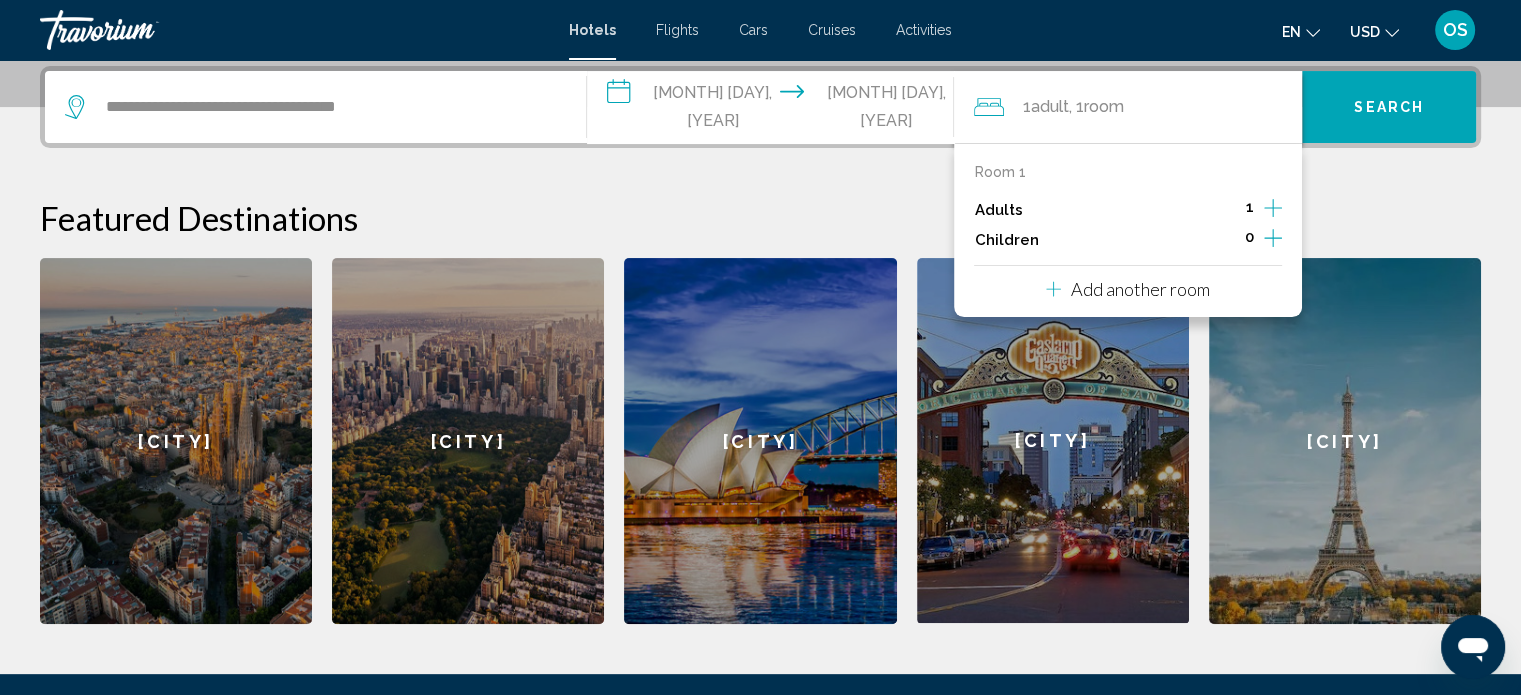 click on "Search" at bounding box center (1389, 108) 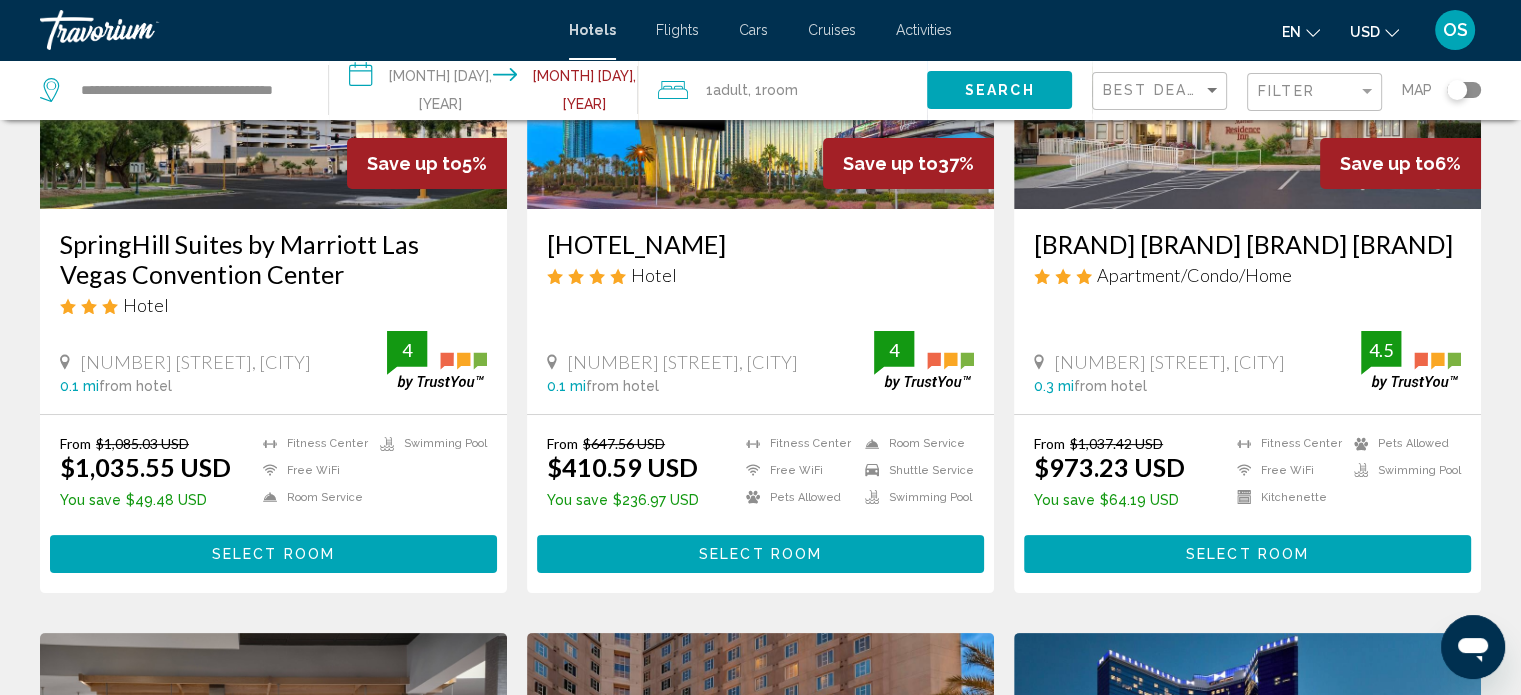 scroll, scrollTop: 300, scrollLeft: 0, axis: vertical 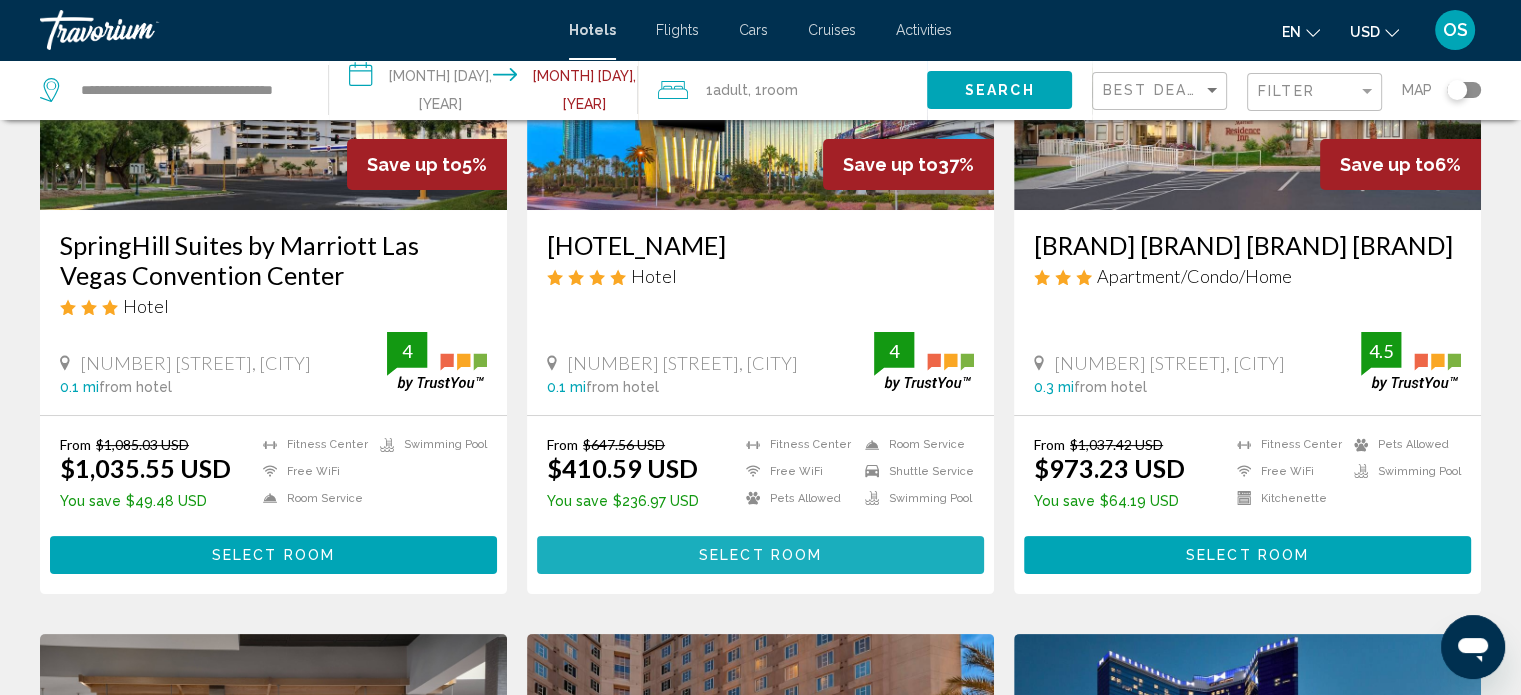 click on "Select Room" at bounding box center [760, 554] 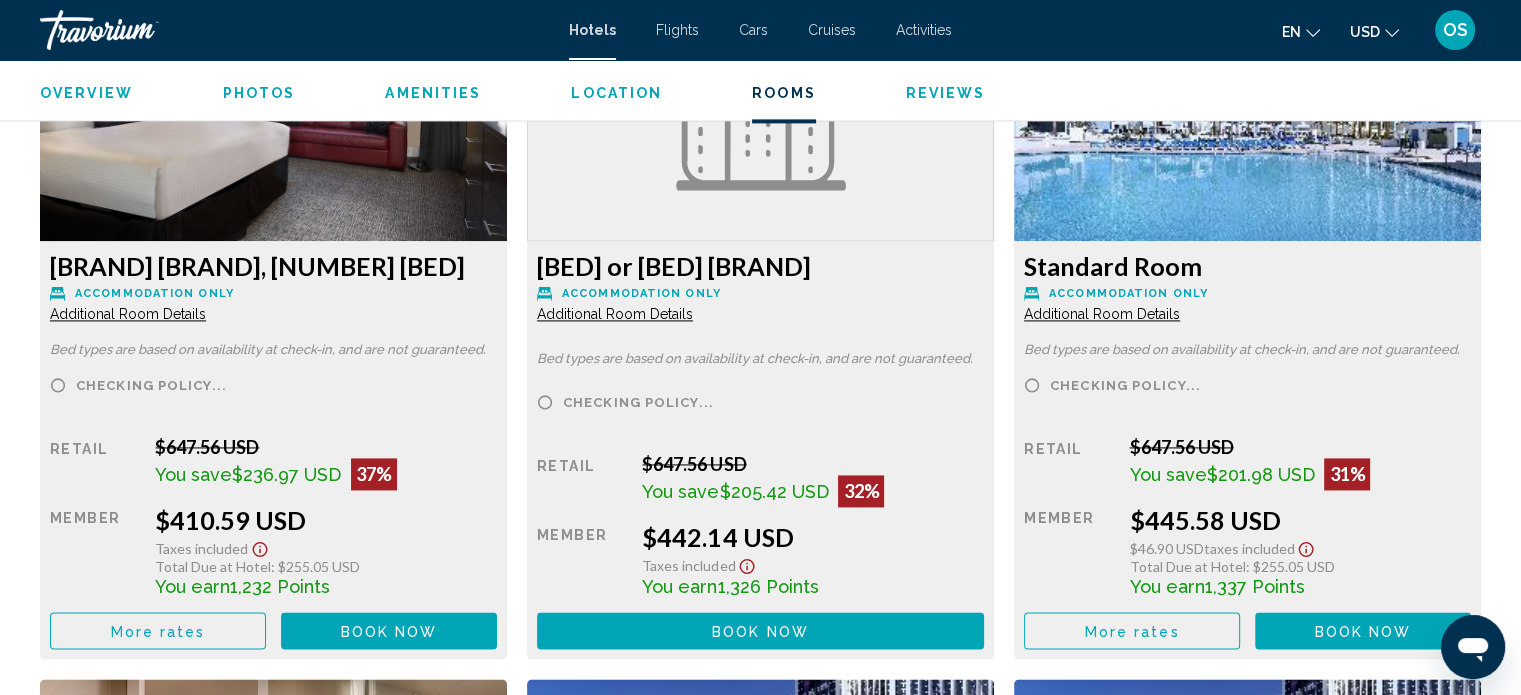 scroll, scrollTop: 2834, scrollLeft: 0, axis: vertical 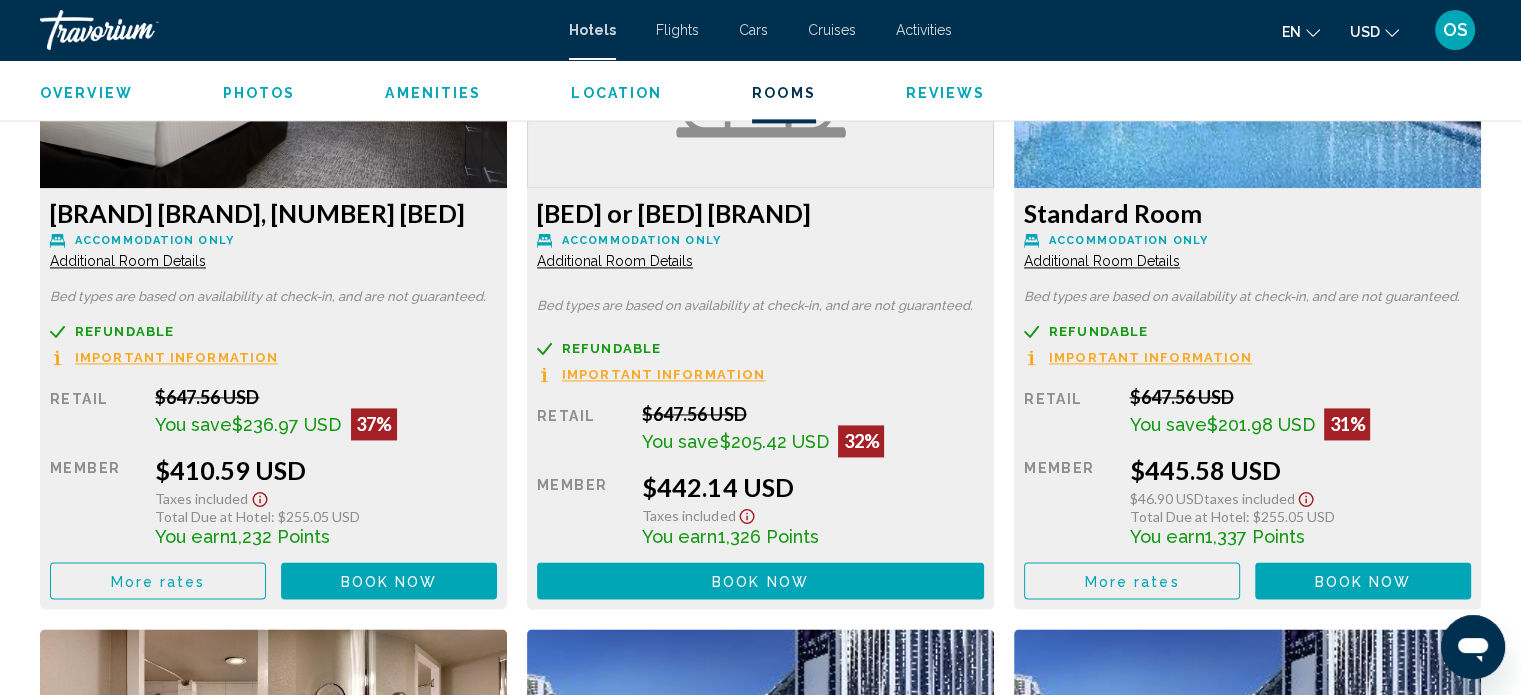 click on "Important Information" at bounding box center [176, 357] 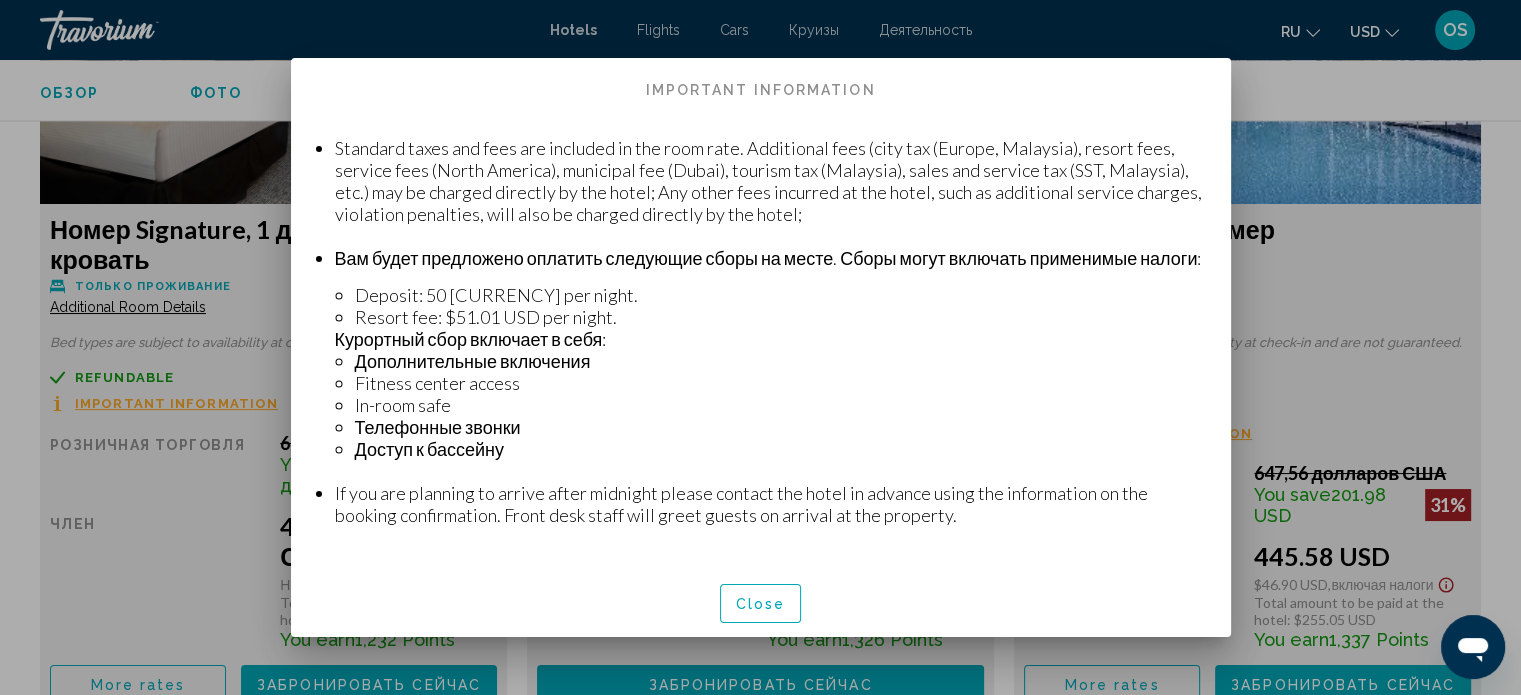 scroll, scrollTop: 552, scrollLeft: 0, axis: vertical 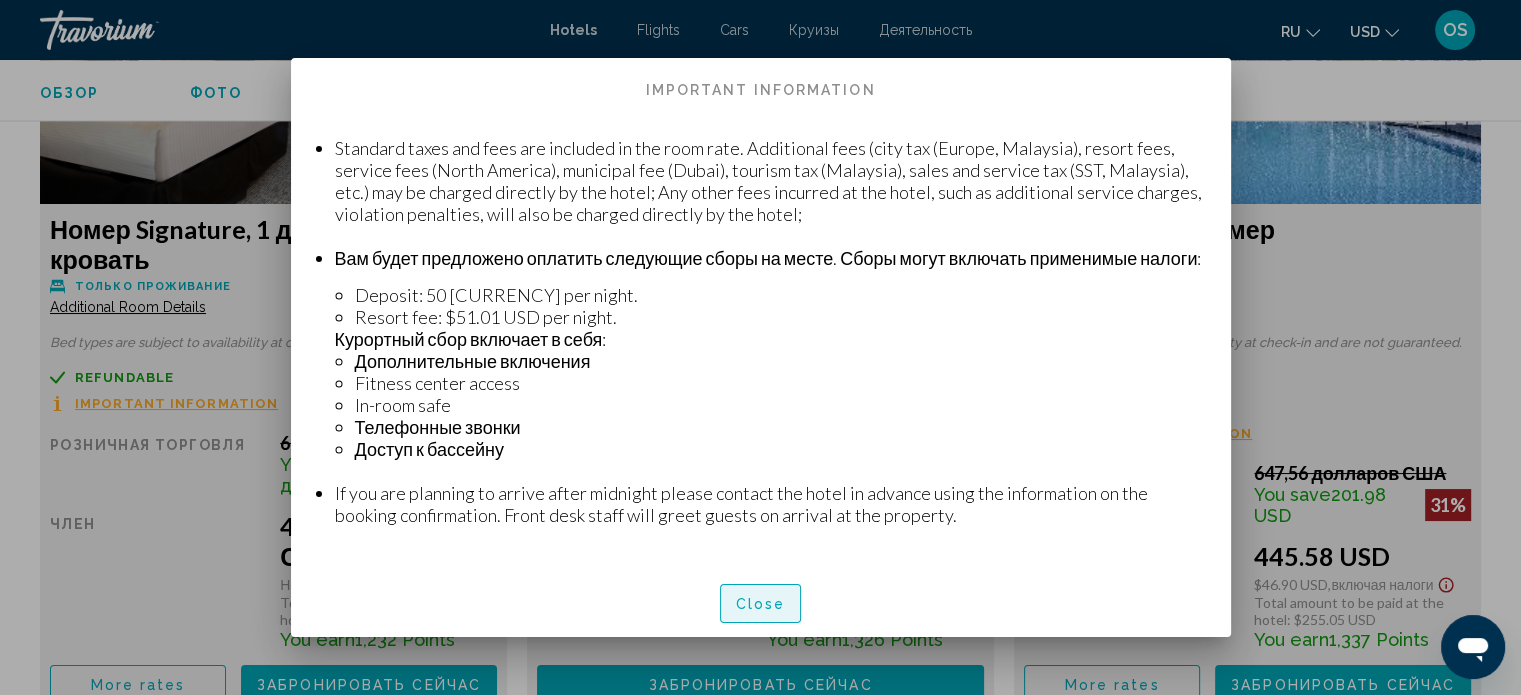 click on "Закрывать" at bounding box center (761, 605) 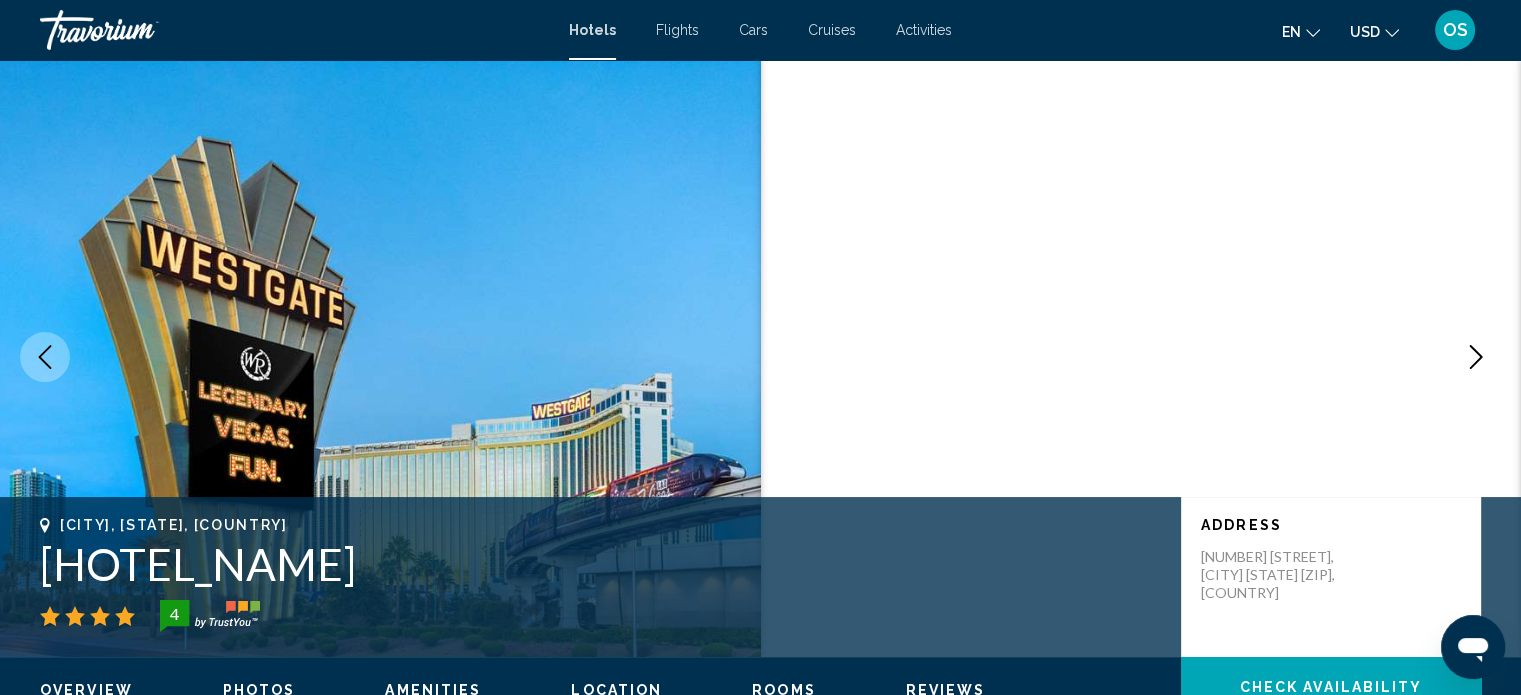 scroll, scrollTop: 0, scrollLeft: 0, axis: both 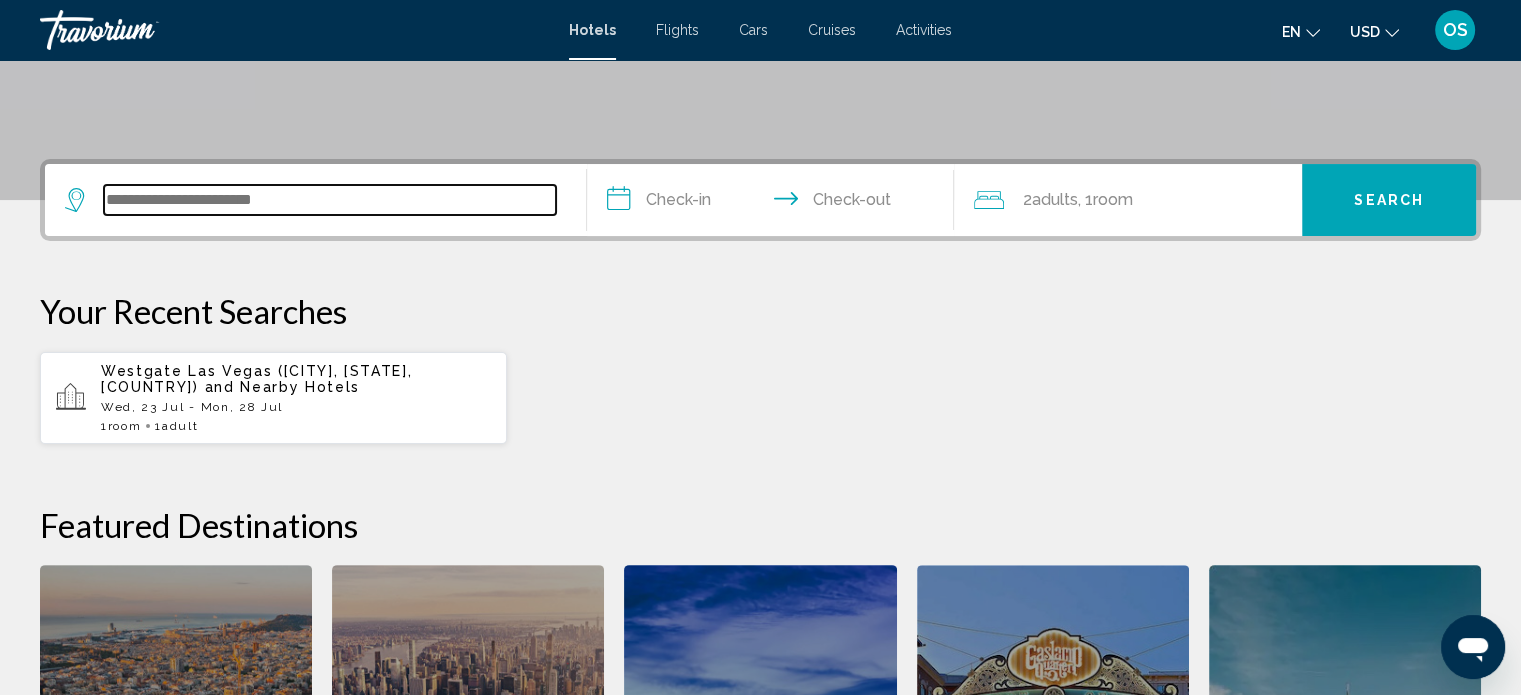 click at bounding box center (330, 200) 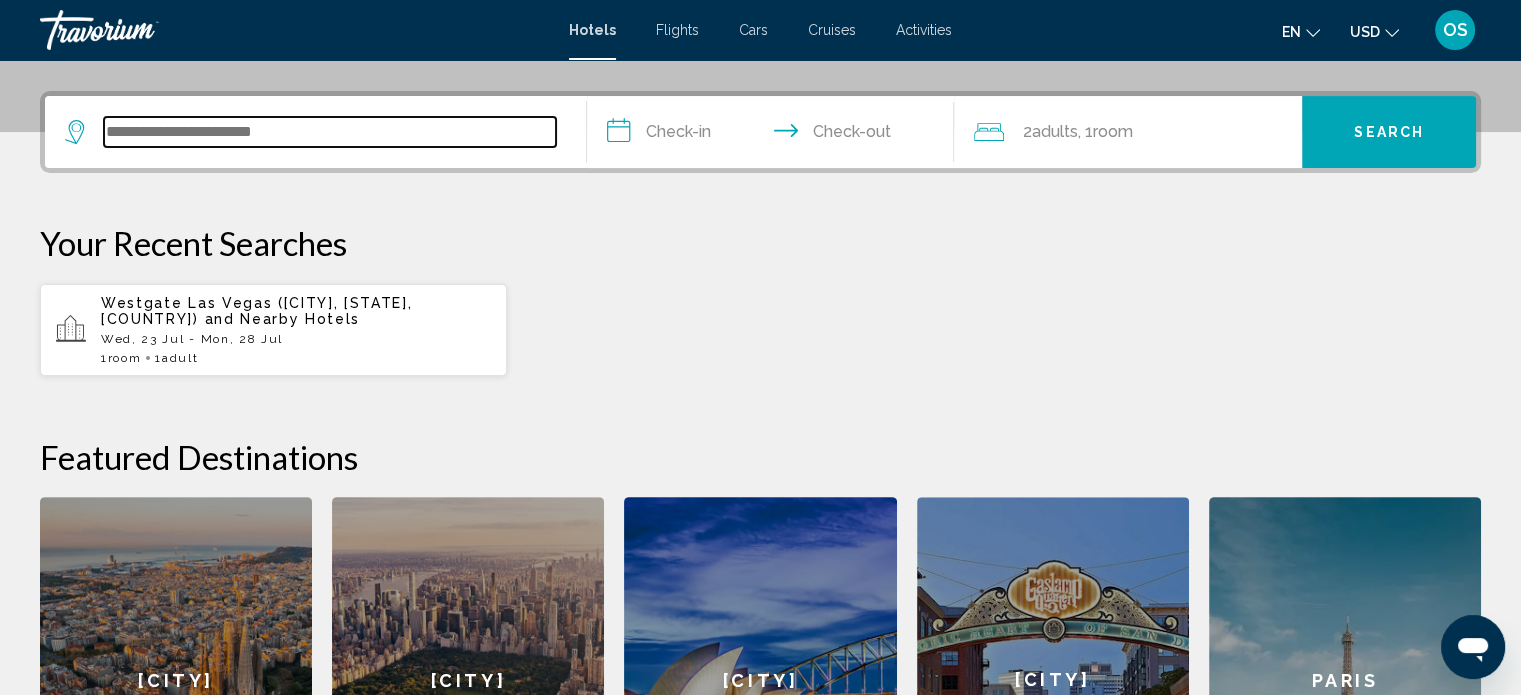 scroll, scrollTop: 493, scrollLeft: 0, axis: vertical 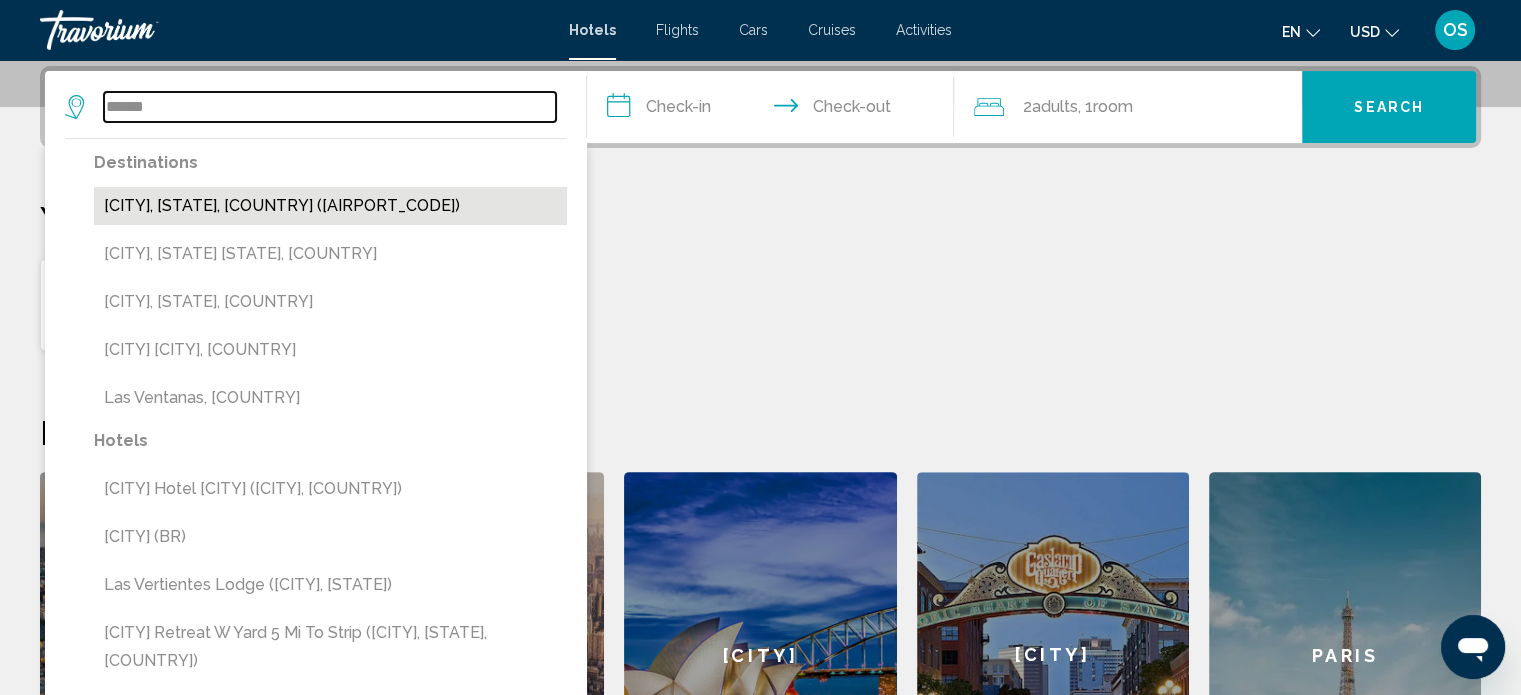 type on "******" 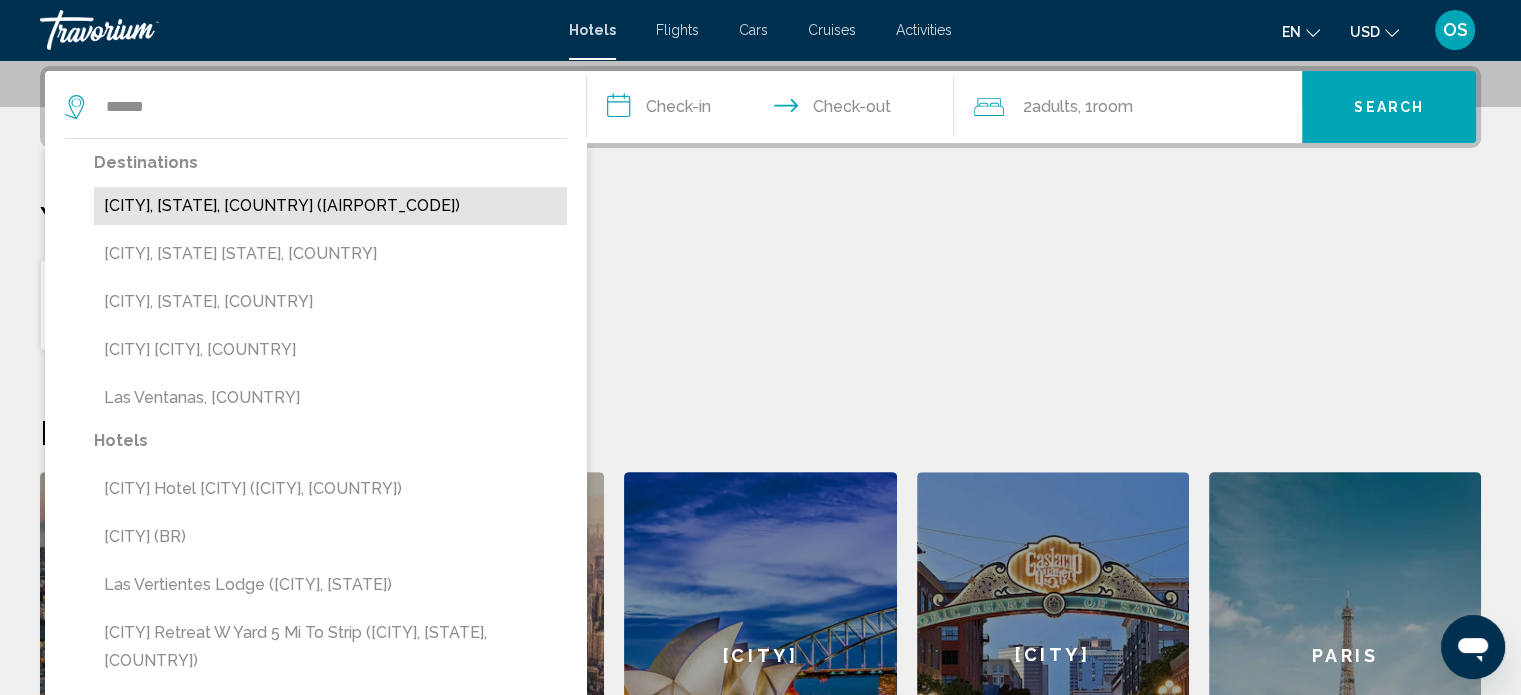 click on "Las Vegas, NV, United States (LAS)" at bounding box center (330, 206) 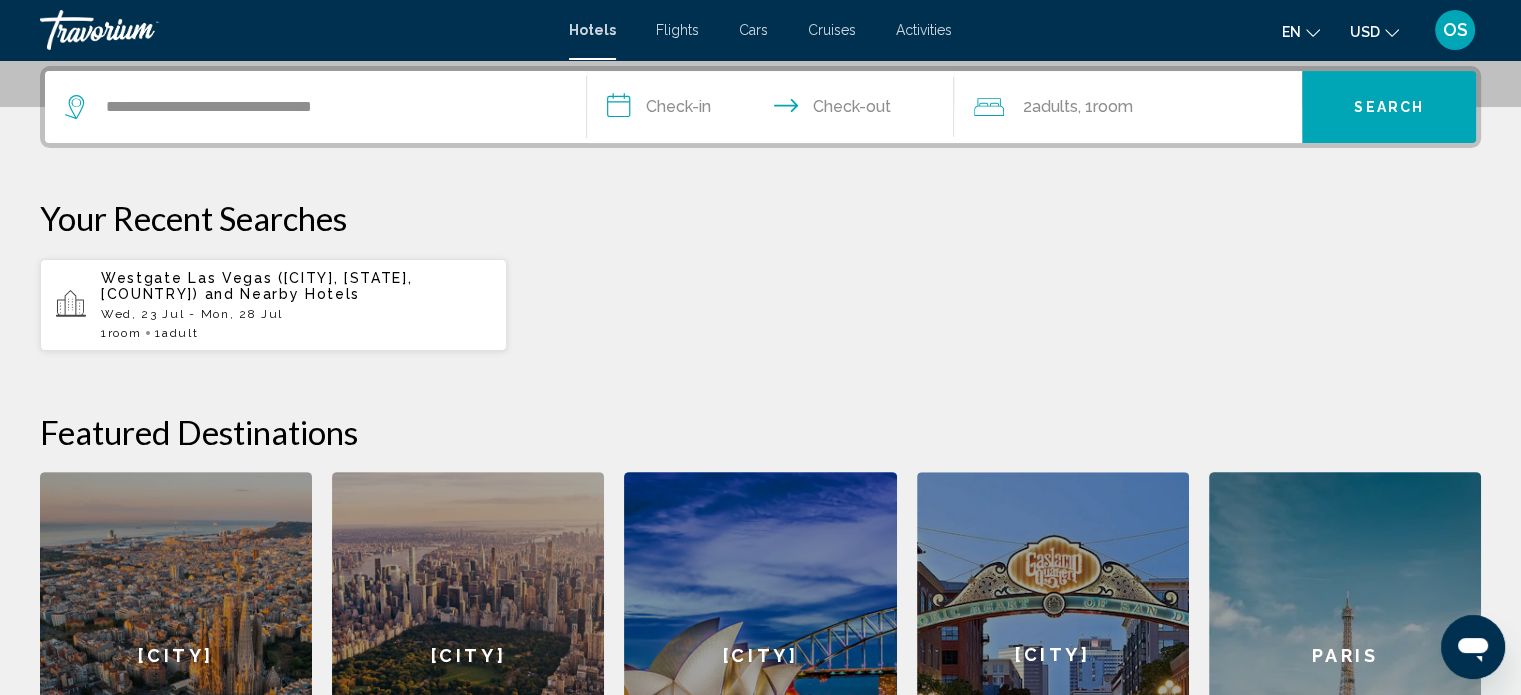 click on "**********" at bounding box center [775, 110] 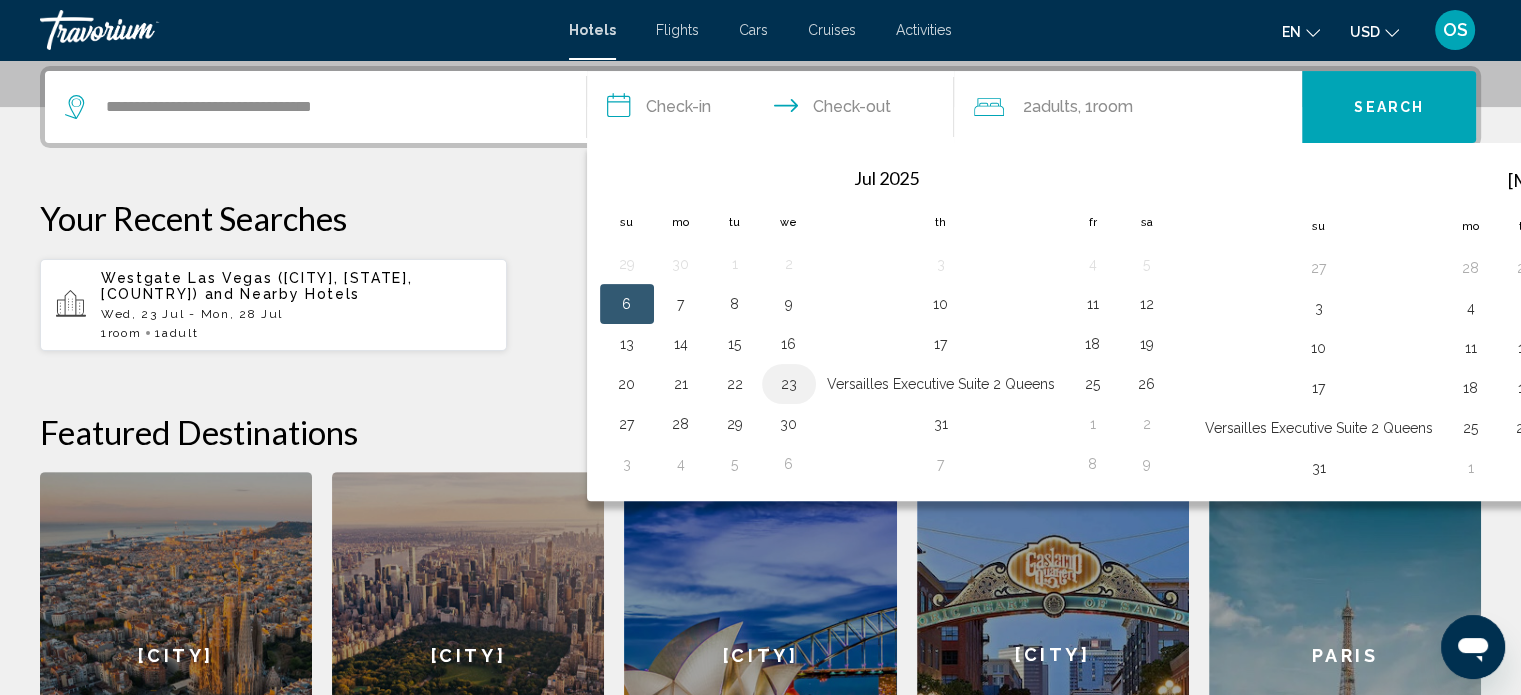 click on "[NUMBER]" at bounding box center [789, 384] 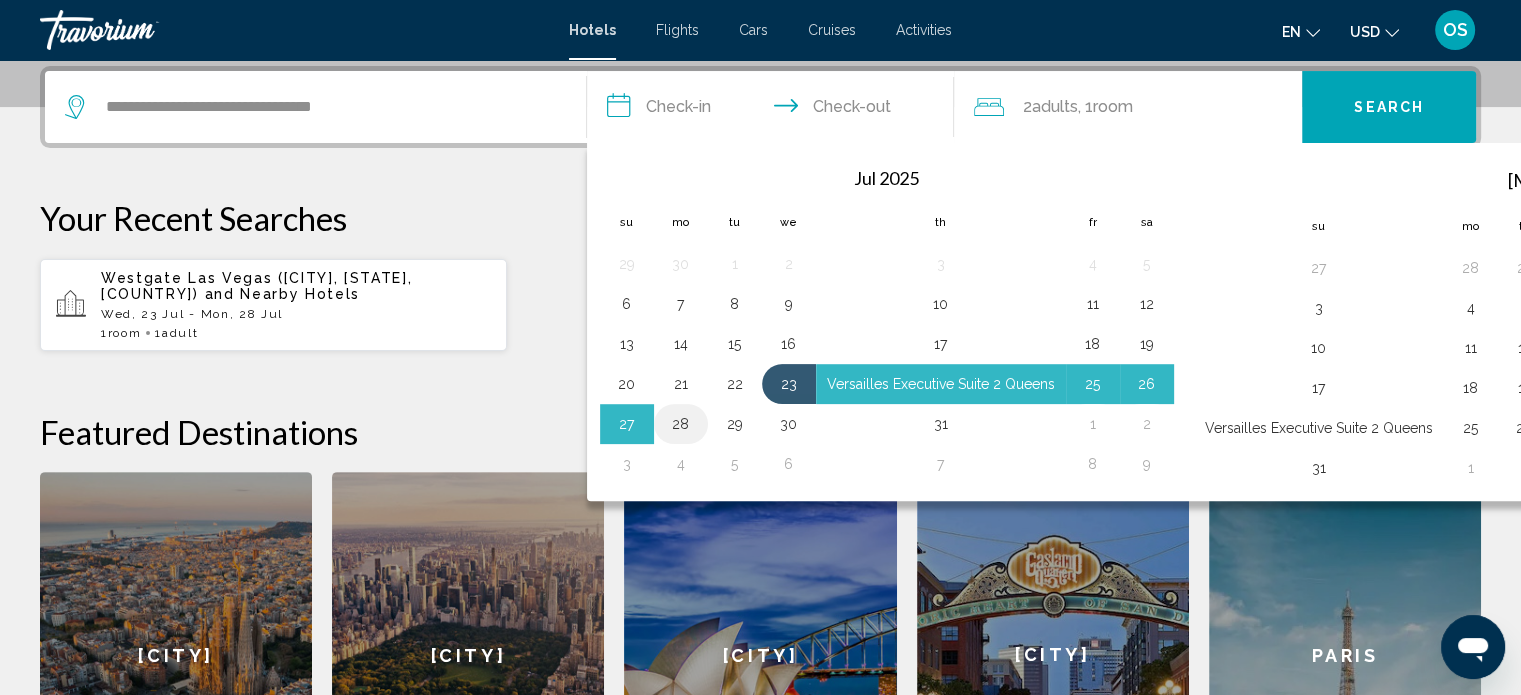 click on "[NUMBER]" at bounding box center (681, 424) 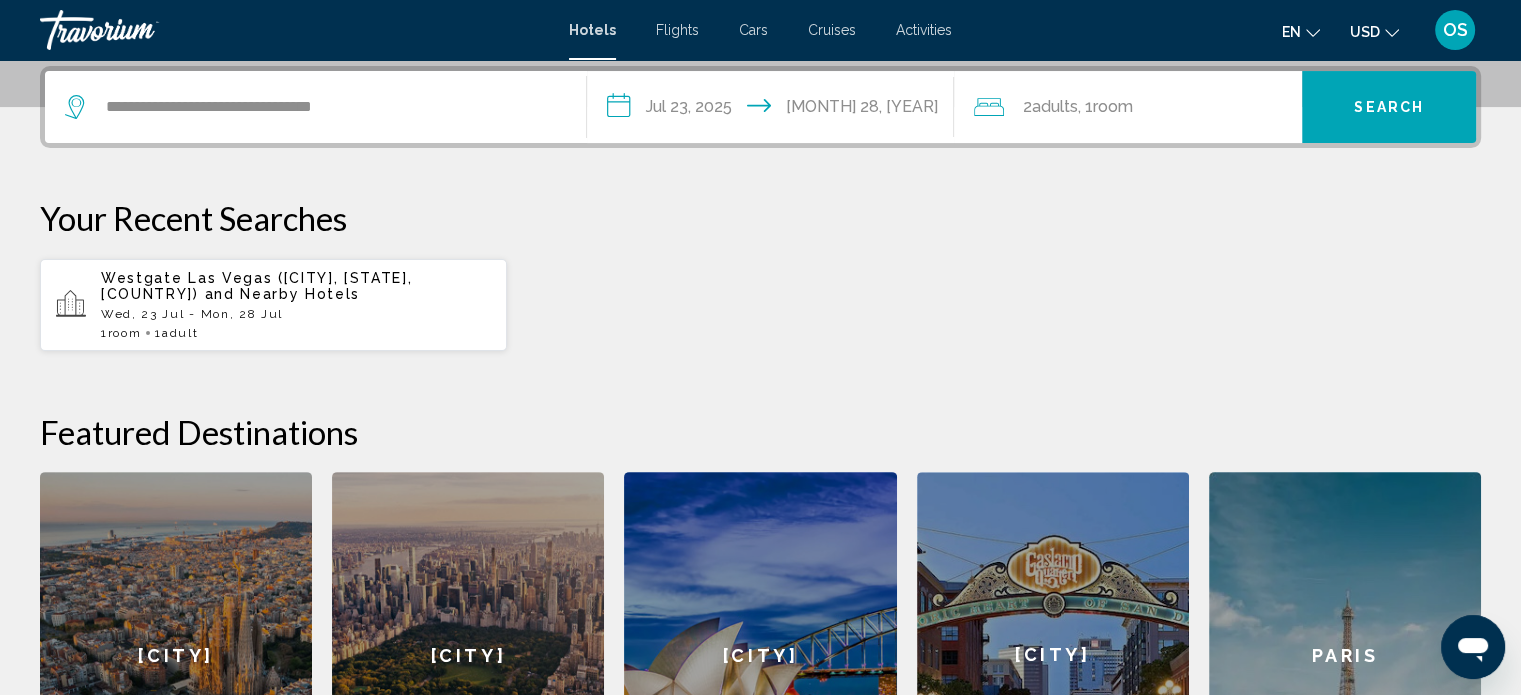 click on "Adults" at bounding box center [1054, 106] 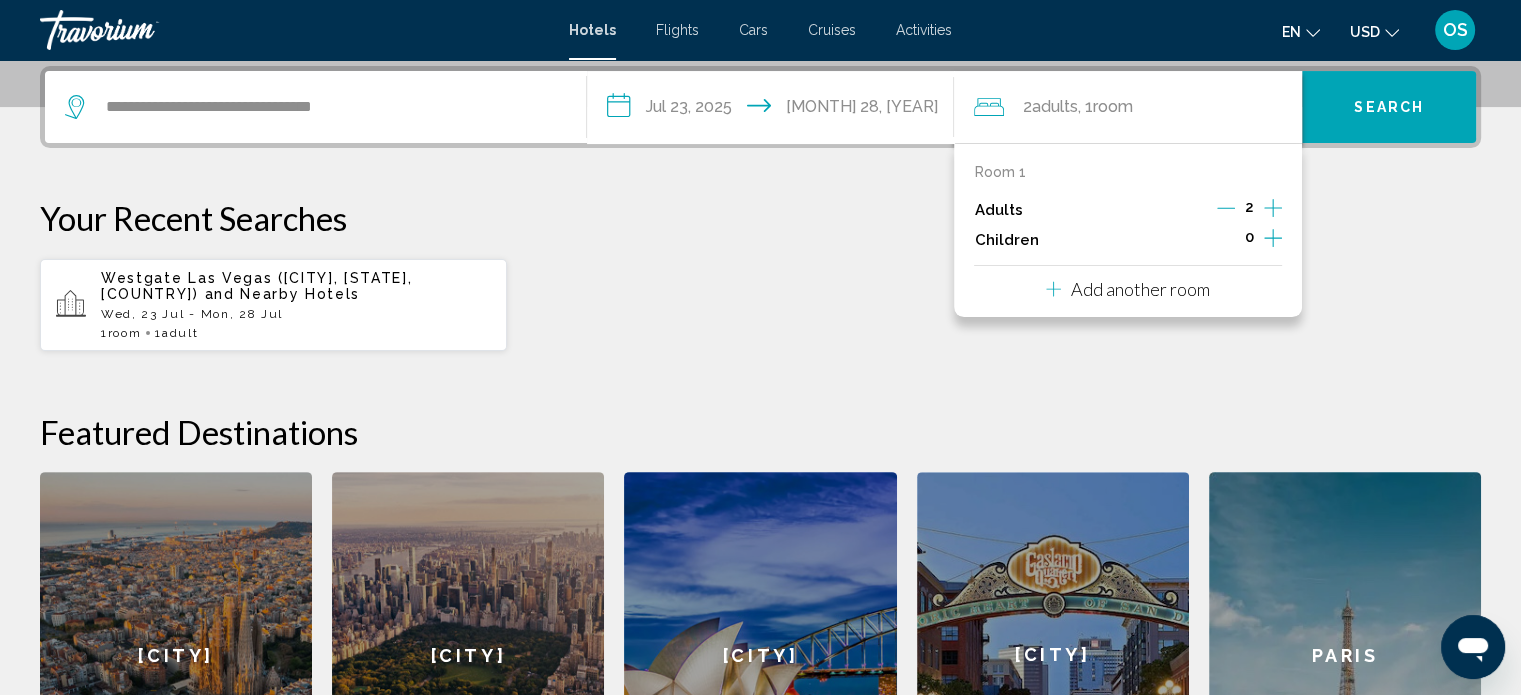 click at bounding box center [1226, 208] 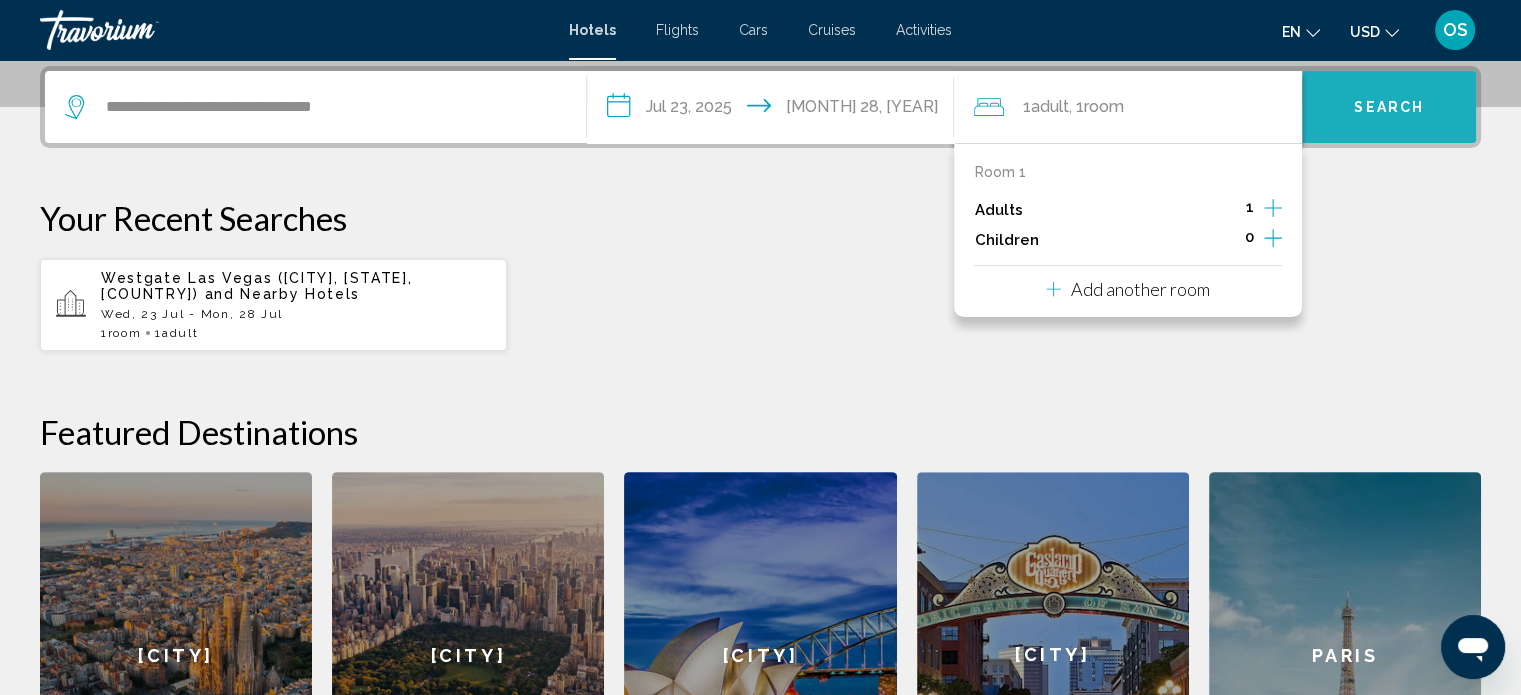 click on "Search" at bounding box center [1389, 108] 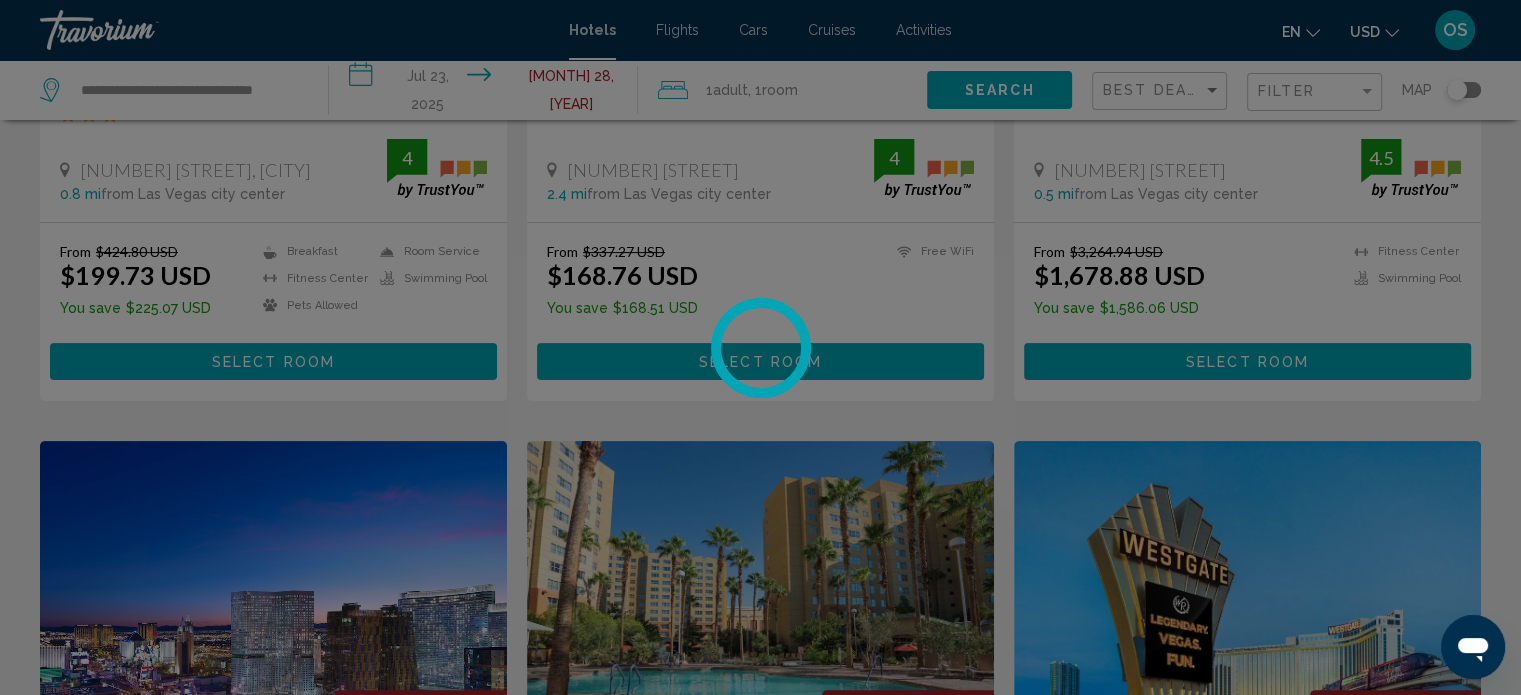 scroll, scrollTop: 0, scrollLeft: 0, axis: both 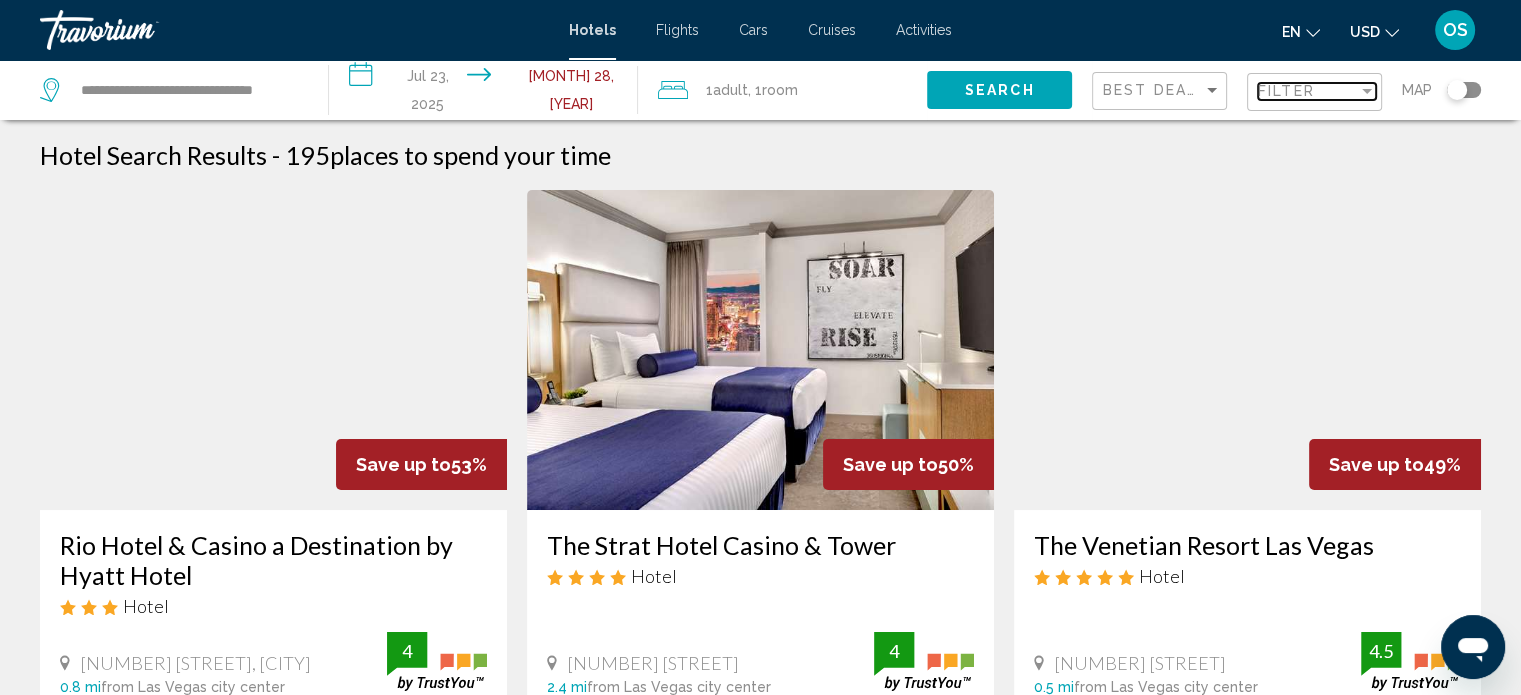 click at bounding box center (1367, 91) 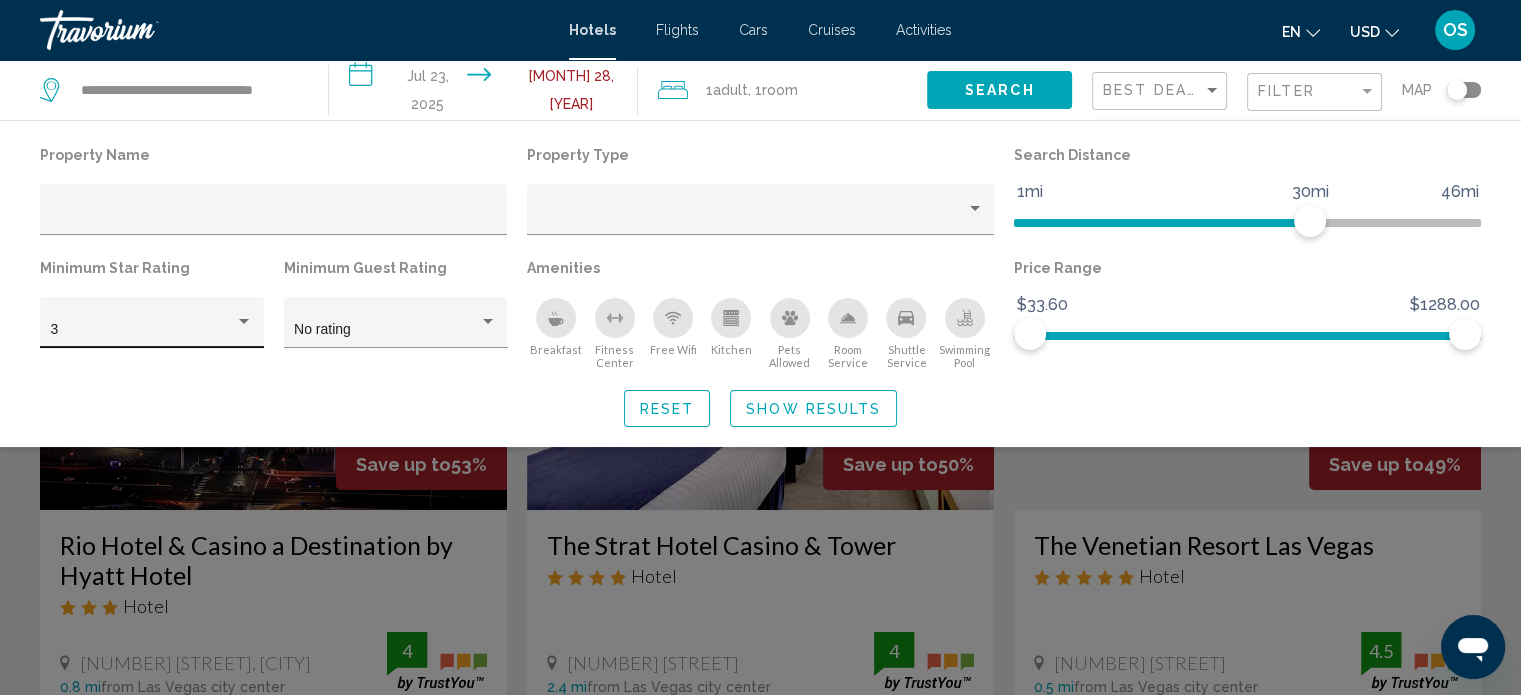 click on "3" at bounding box center [152, 328] 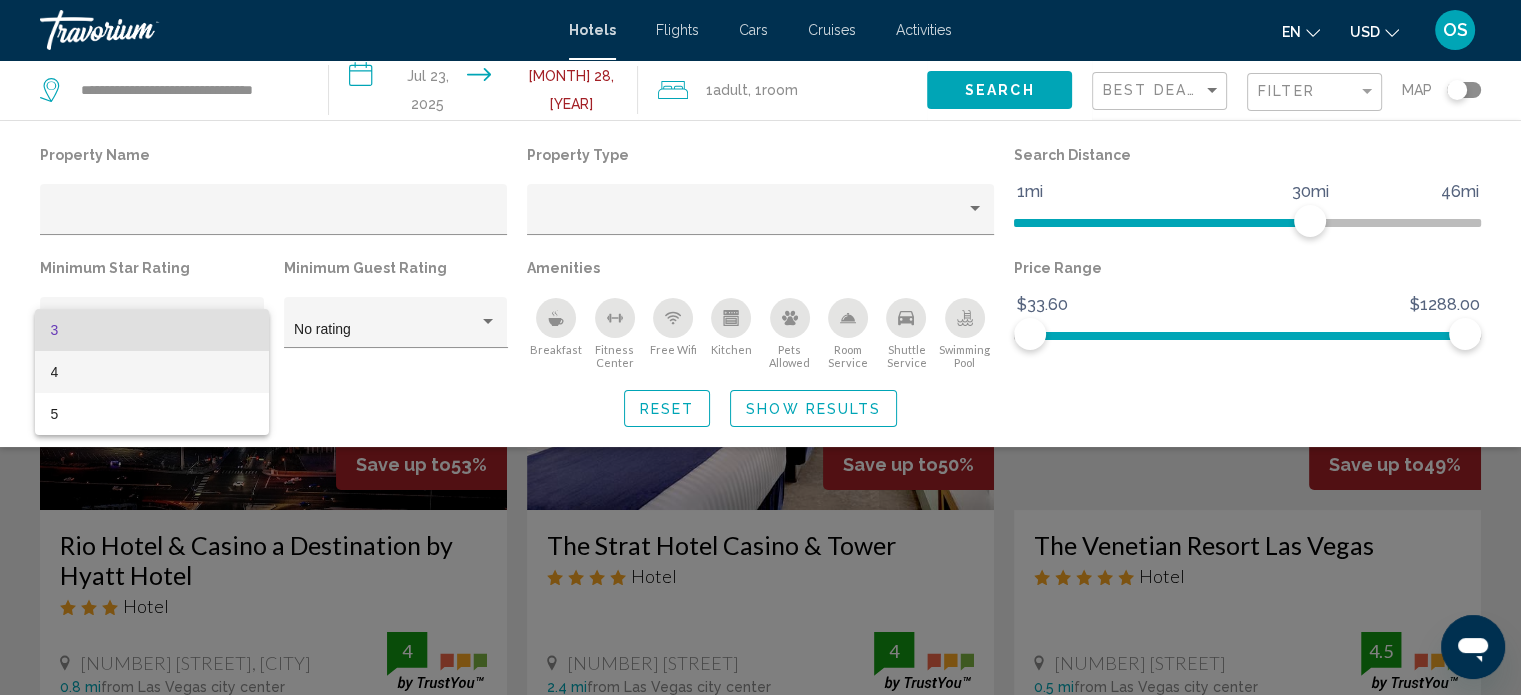 click on "[NUMBER]" at bounding box center [152, 372] 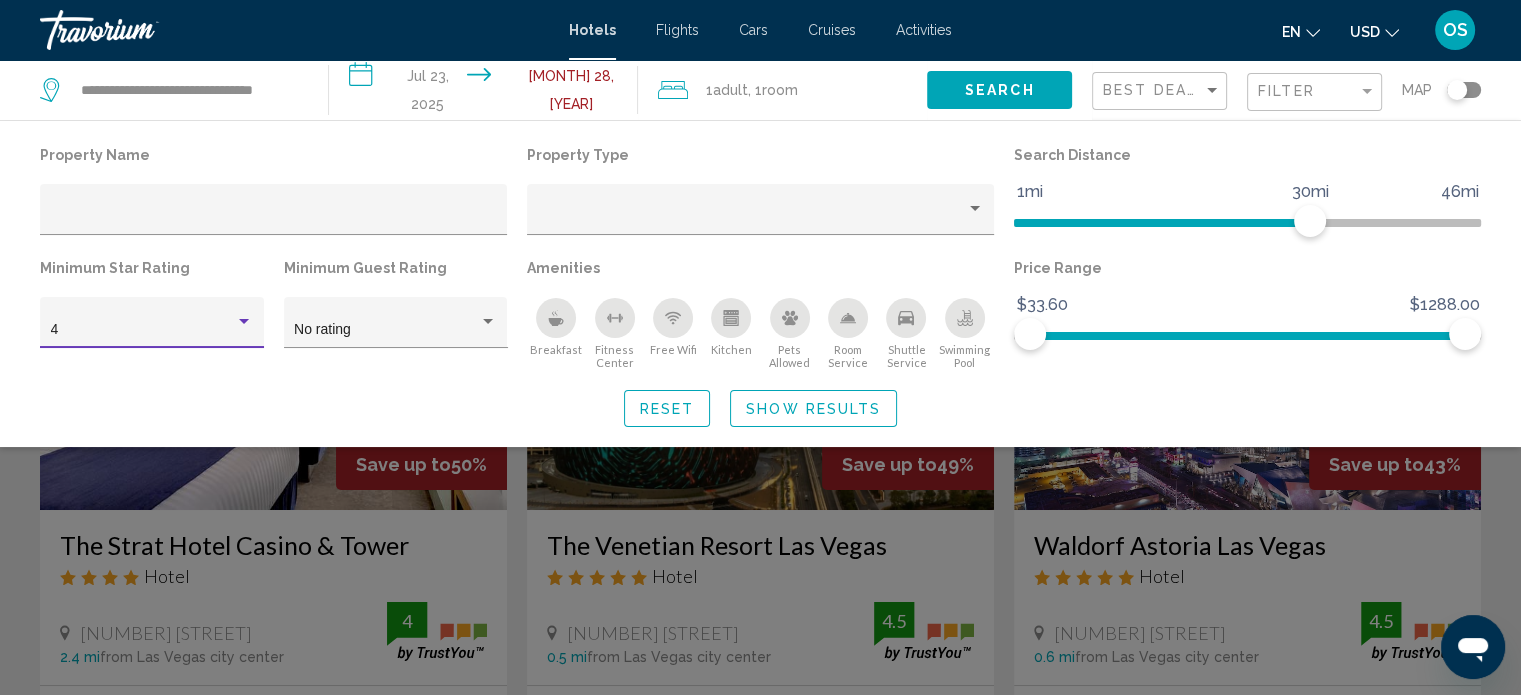 click on "Search" at bounding box center (1000, 91) 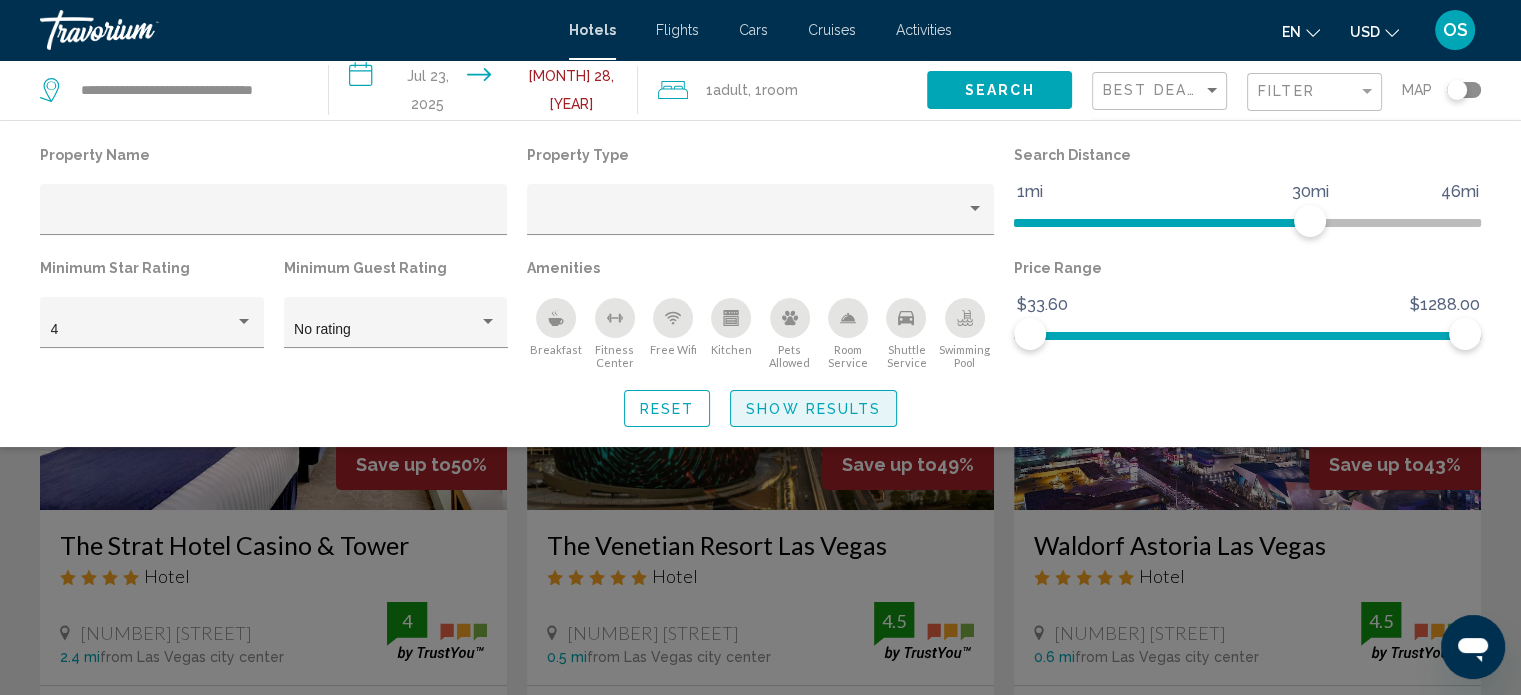 click on "Show Results" at bounding box center [813, 409] 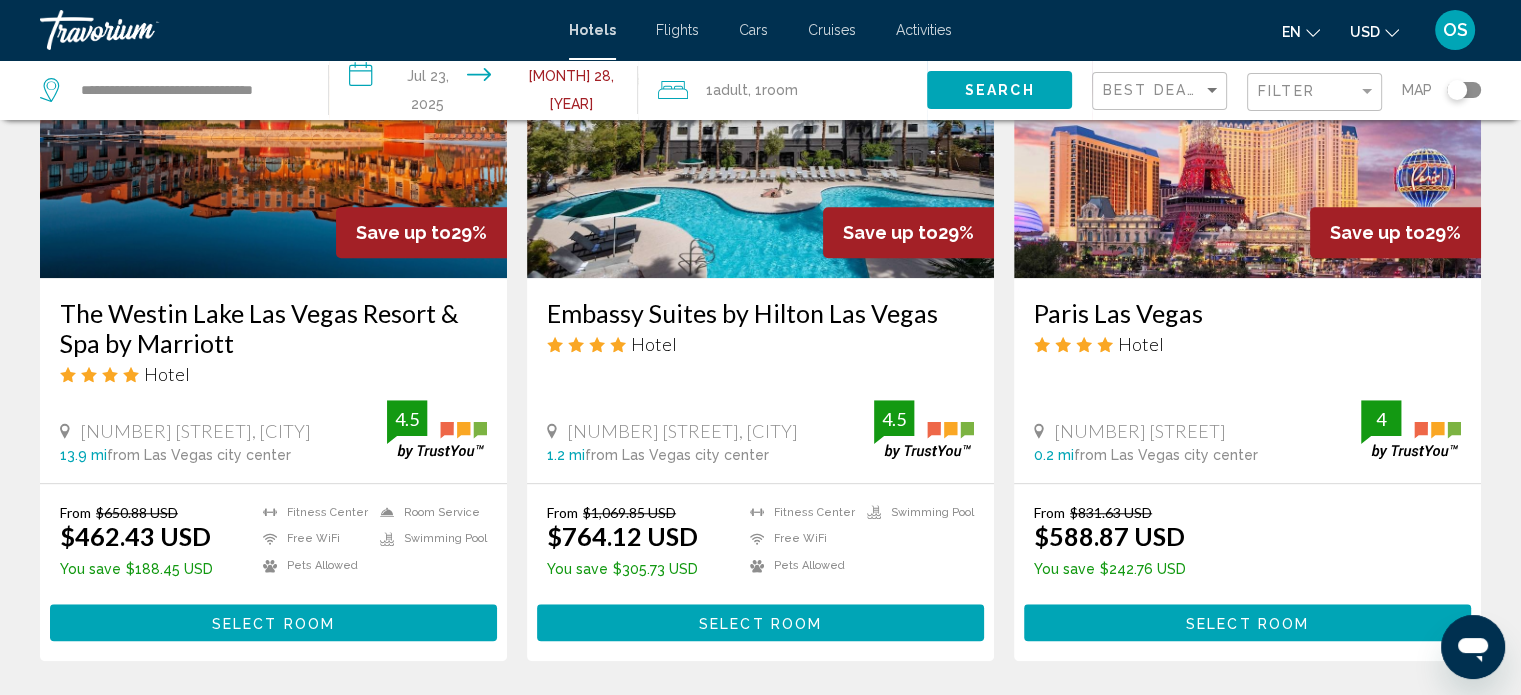 scroll, scrollTop: 1700, scrollLeft: 0, axis: vertical 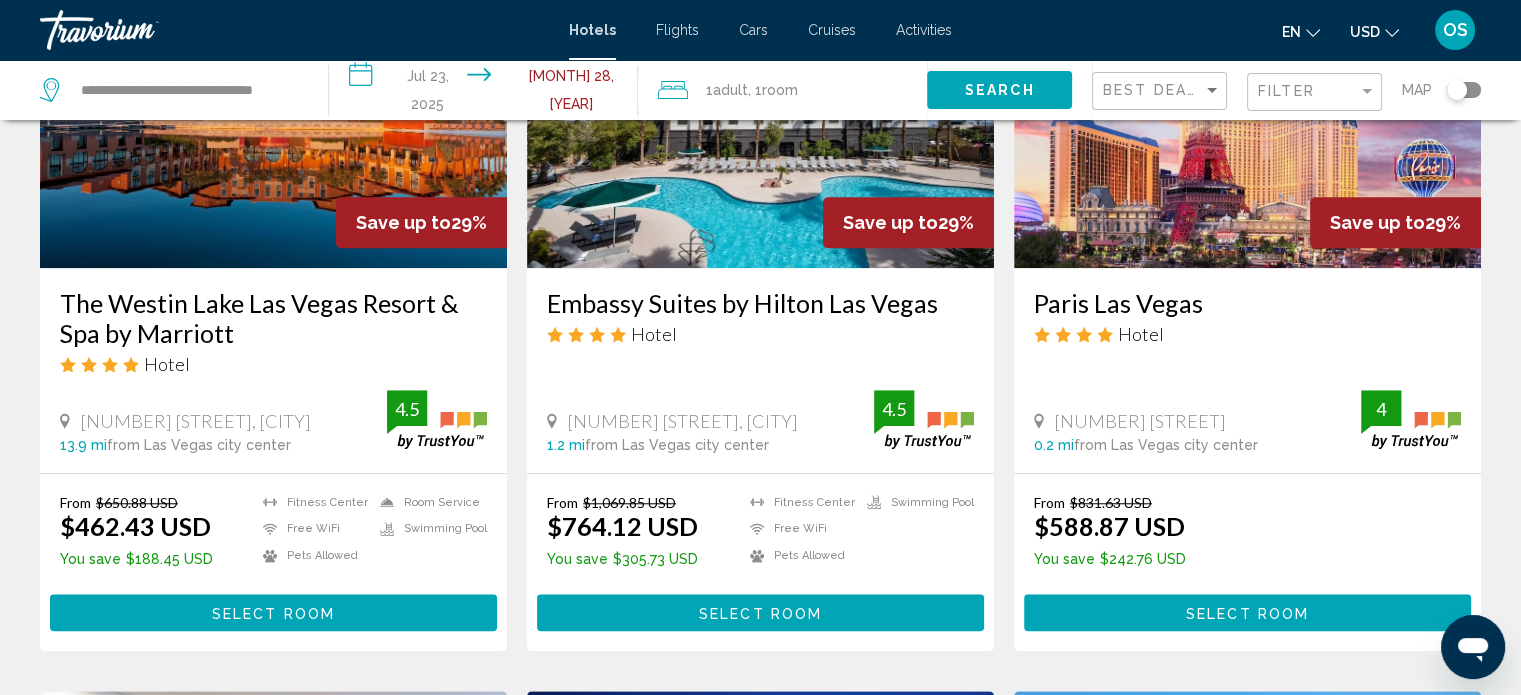 click on "Paris Las Vegas" at bounding box center [1247, 303] 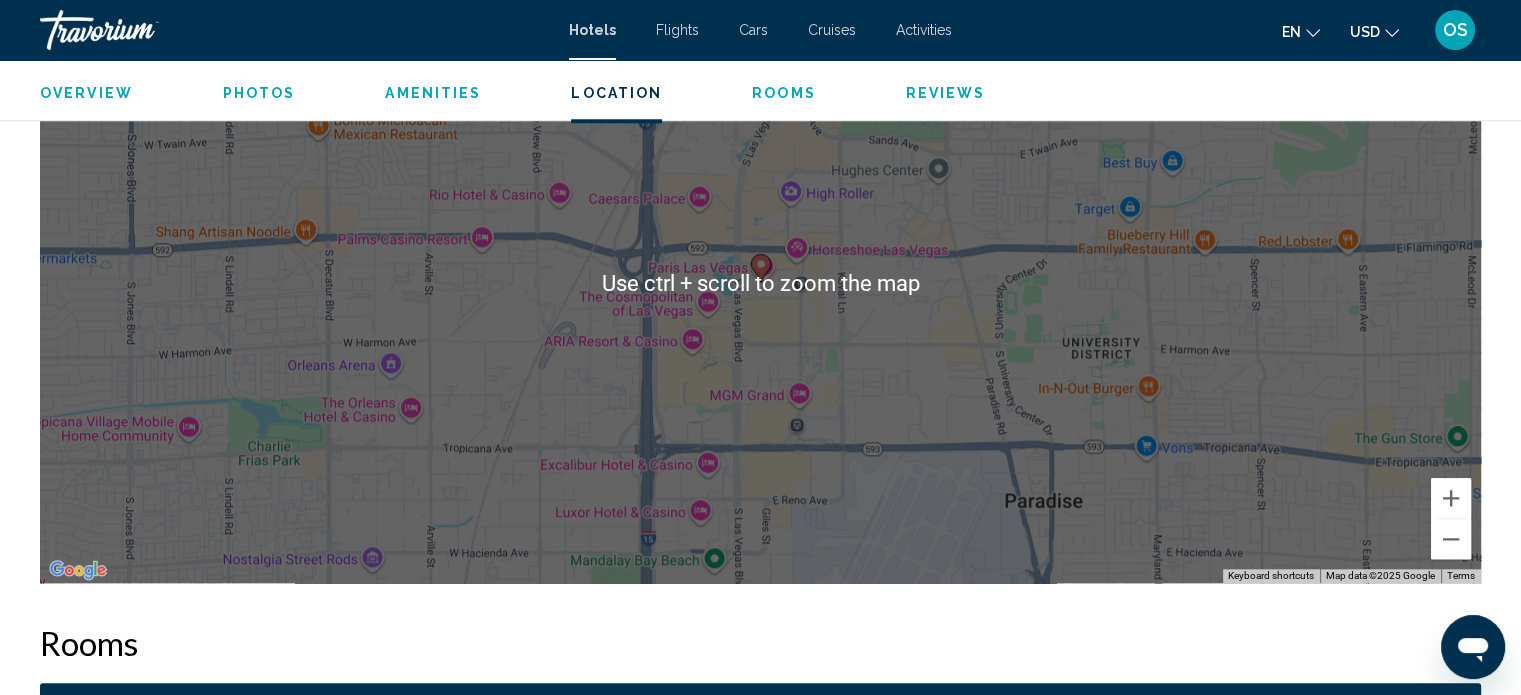 scroll, scrollTop: 2313, scrollLeft: 0, axis: vertical 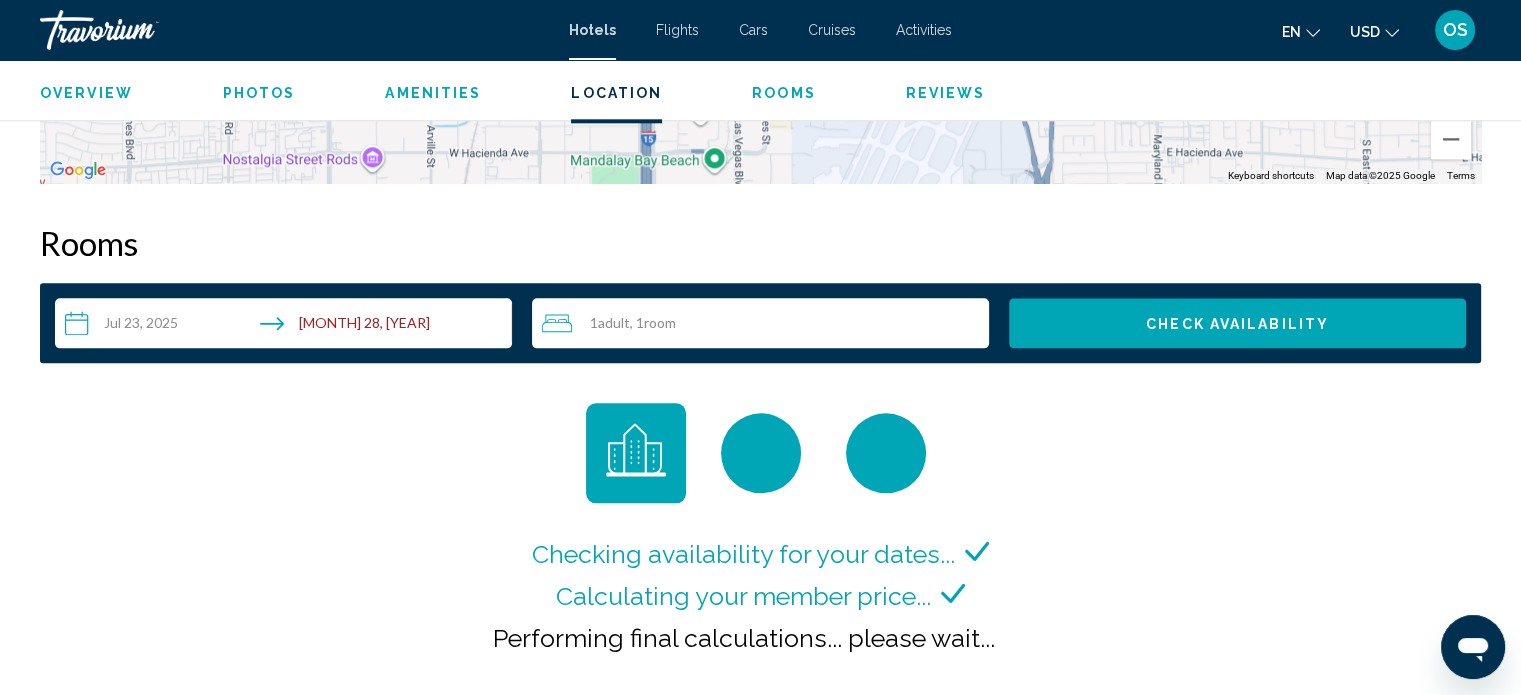 click on "**********" at bounding box center [287, 326] 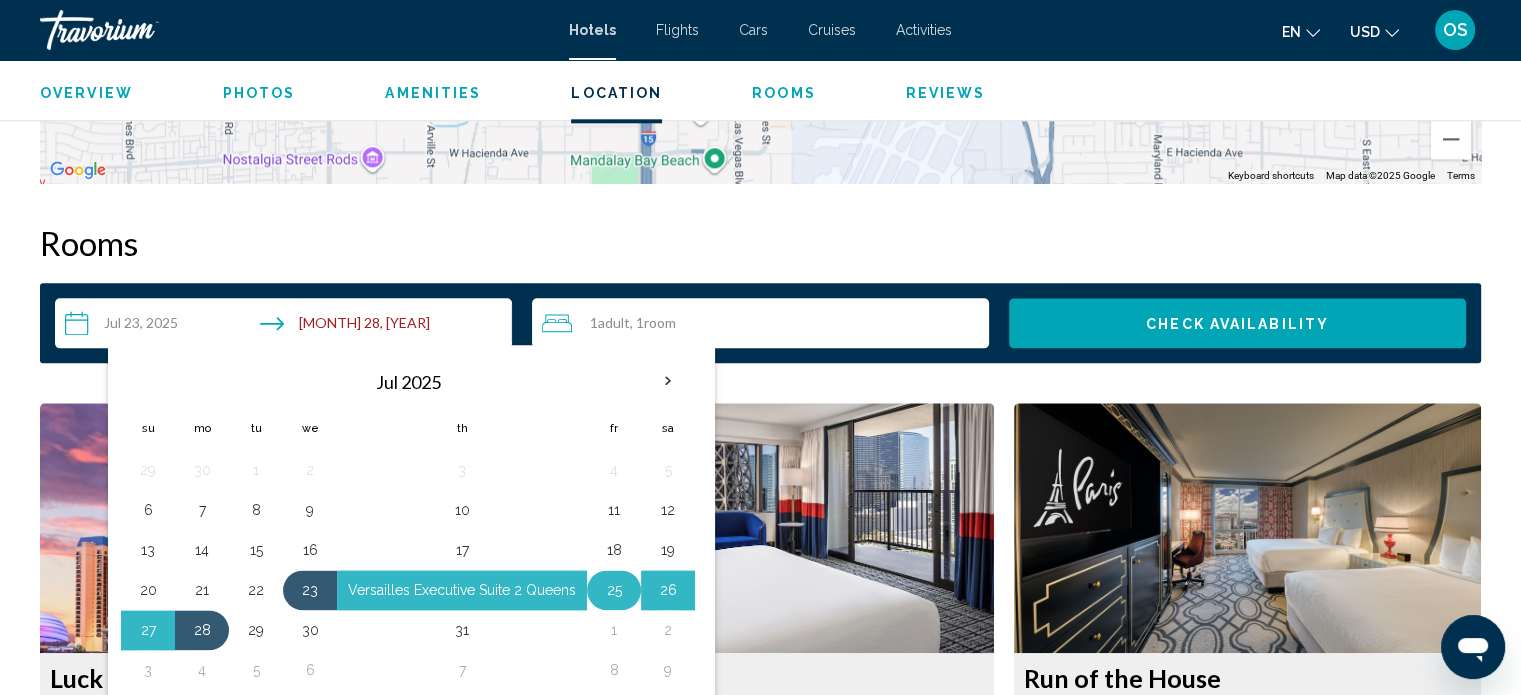 click on "25" at bounding box center (614, 590) 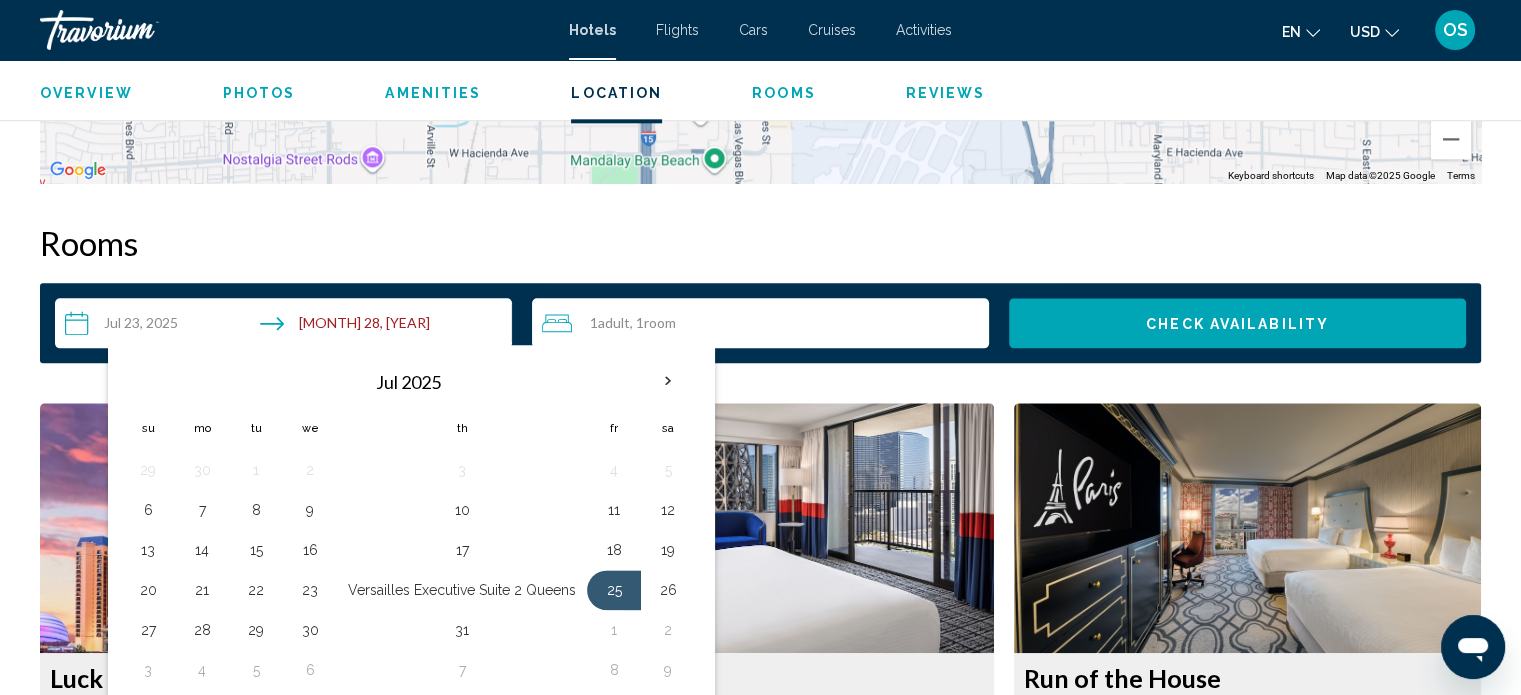 click on "Check Availability" at bounding box center (1237, 322) 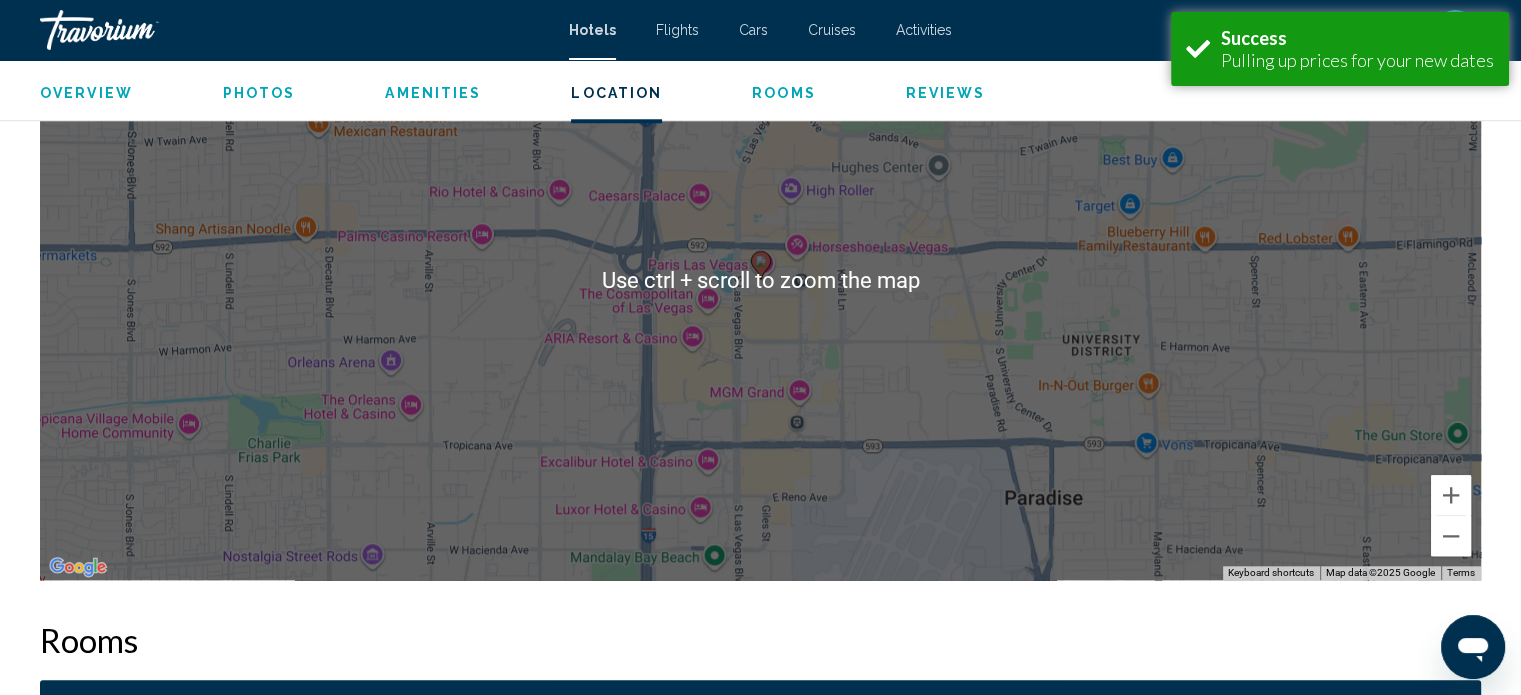 scroll, scrollTop: 2316, scrollLeft: 0, axis: vertical 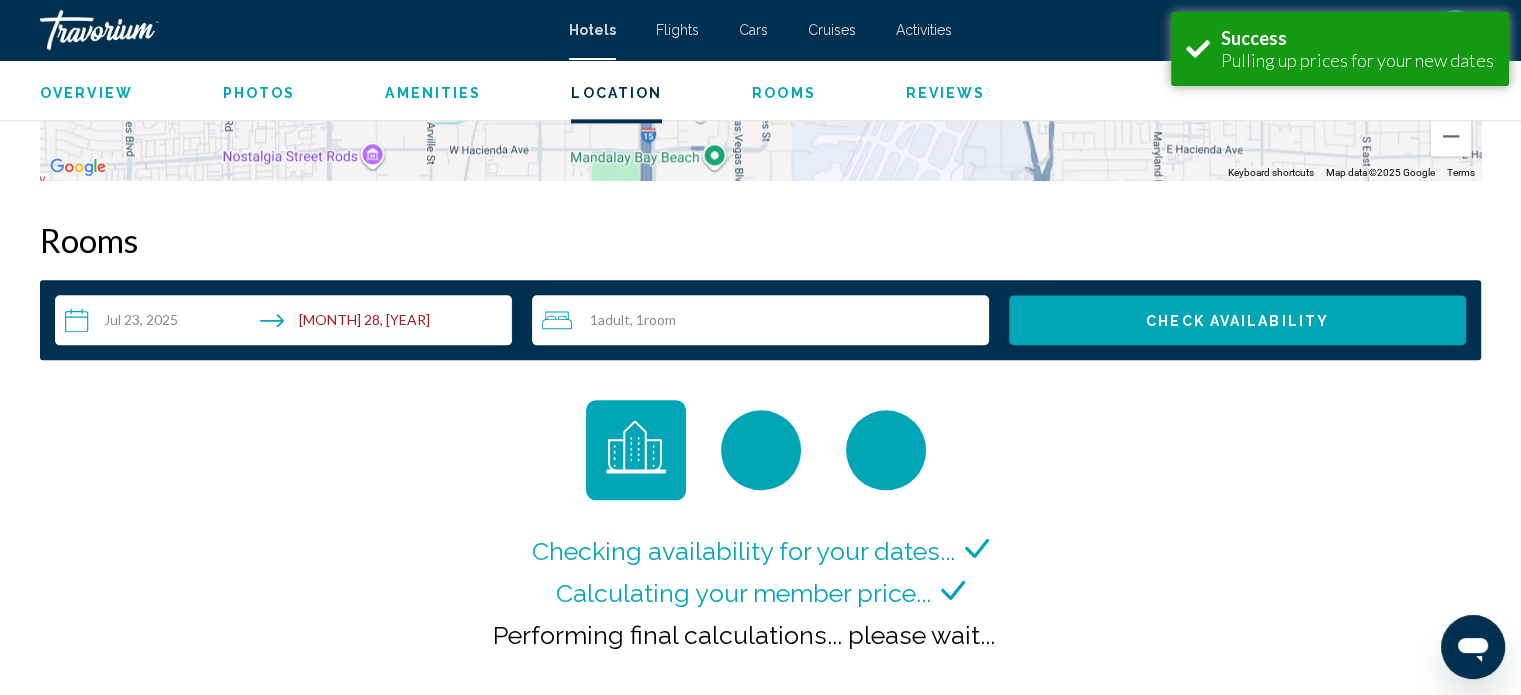 click on "**********" at bounding box center (287, 323) 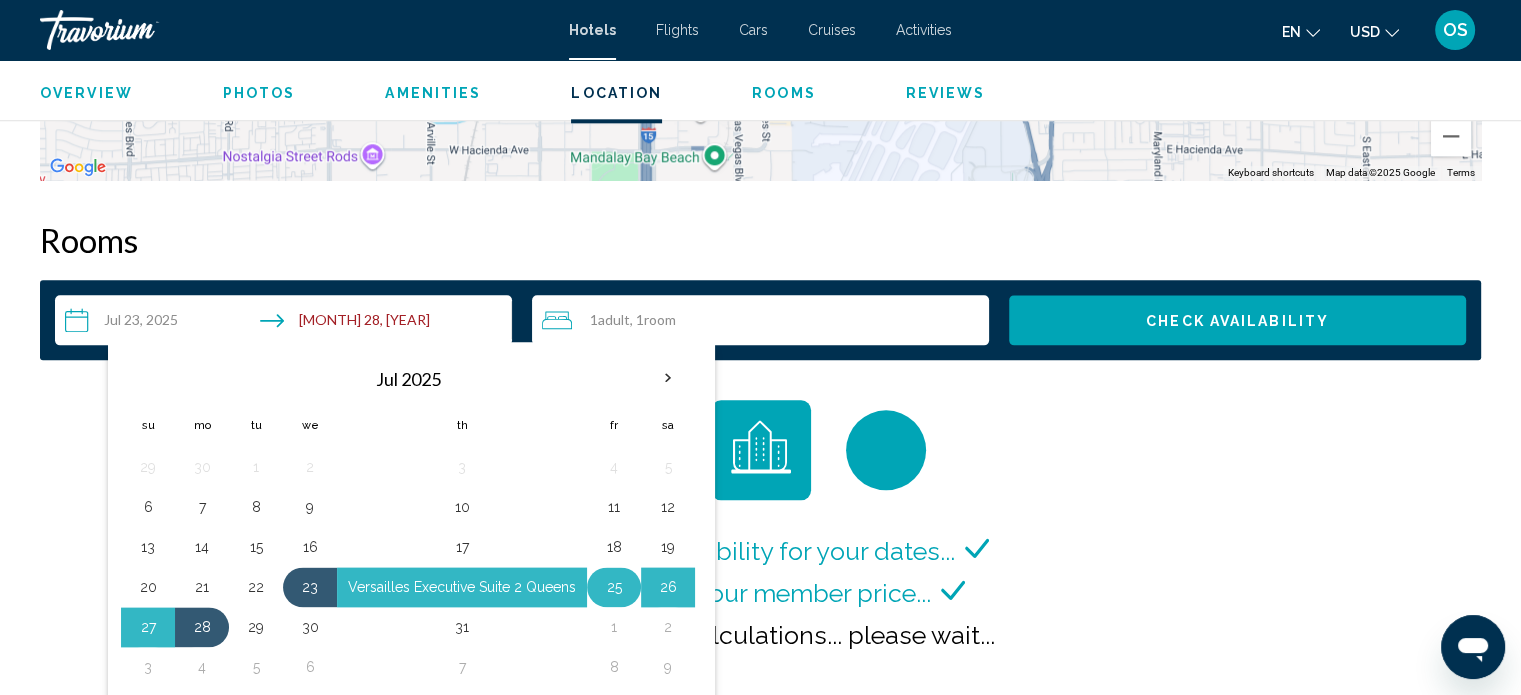 click on "25" at bounding box center (614, 587) 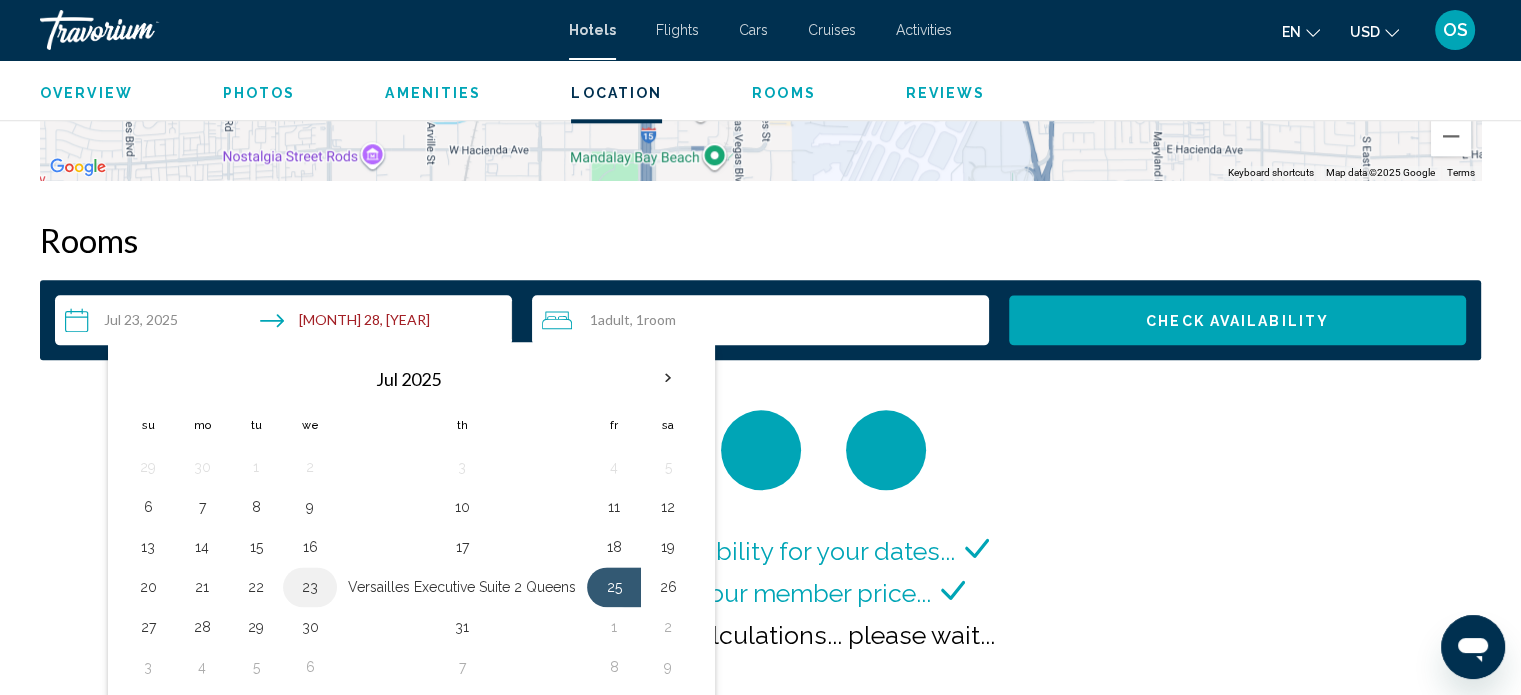 click on "[NUMBER]" at bounding box center [310, 587] 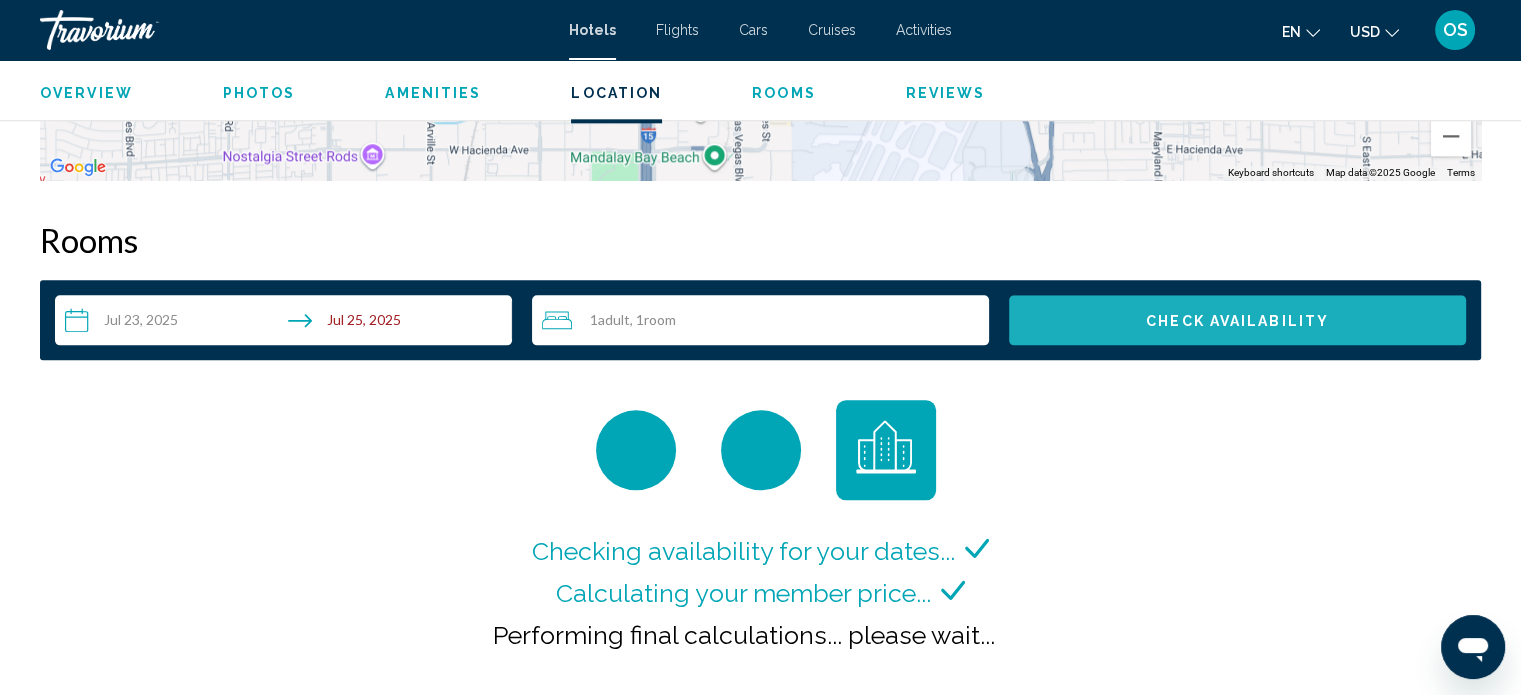 click on "Check Availability" at bounding box center (1237, 321) 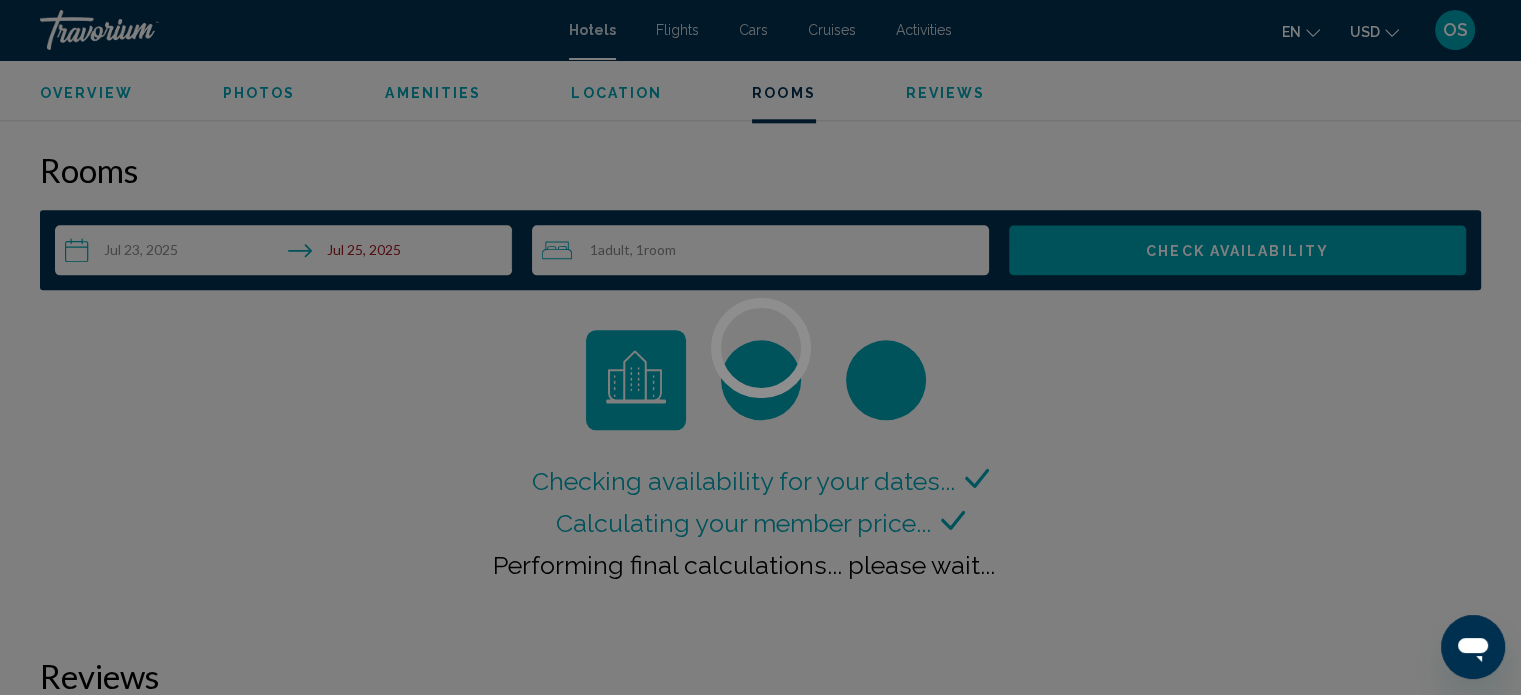 scroll, scrollTop: 2416, scrollLeft: 0, axis: vertical 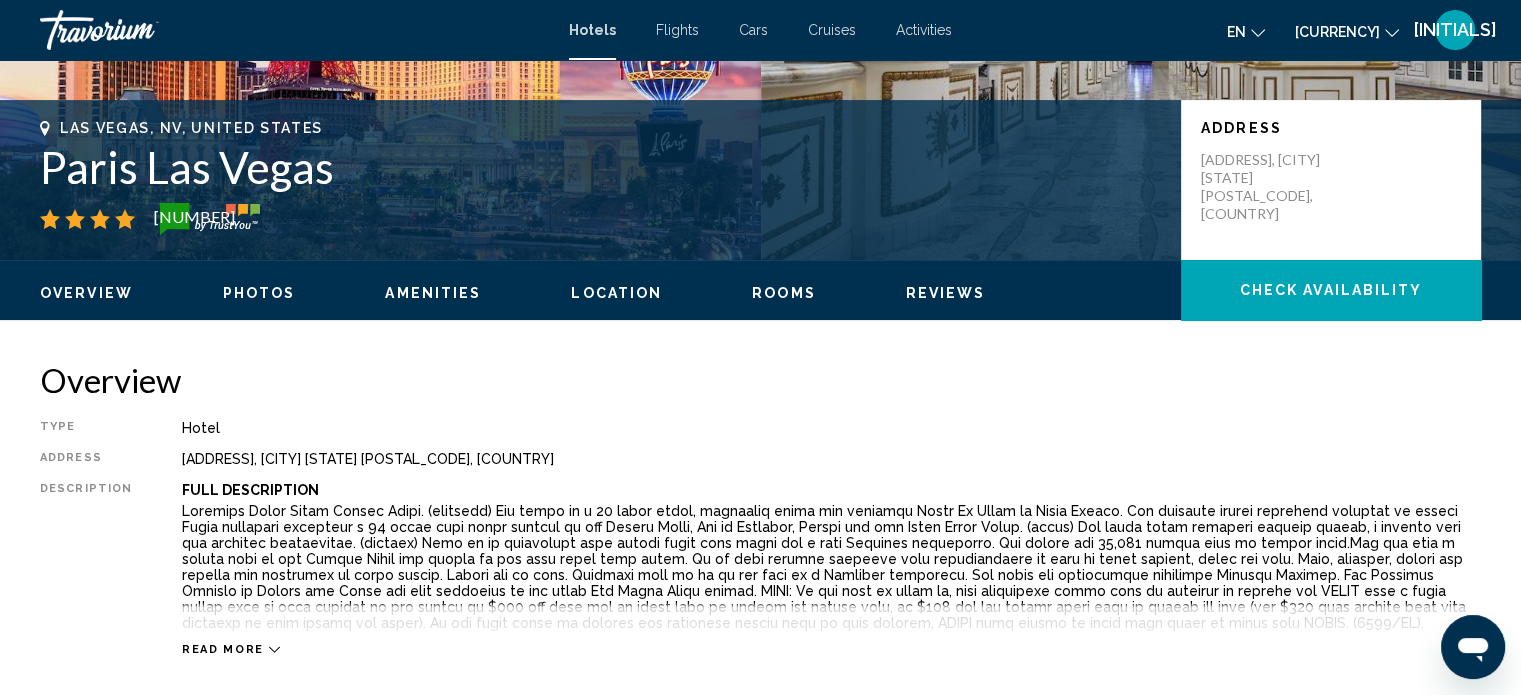 click on "Rooms" at bounding box center (784, 293) 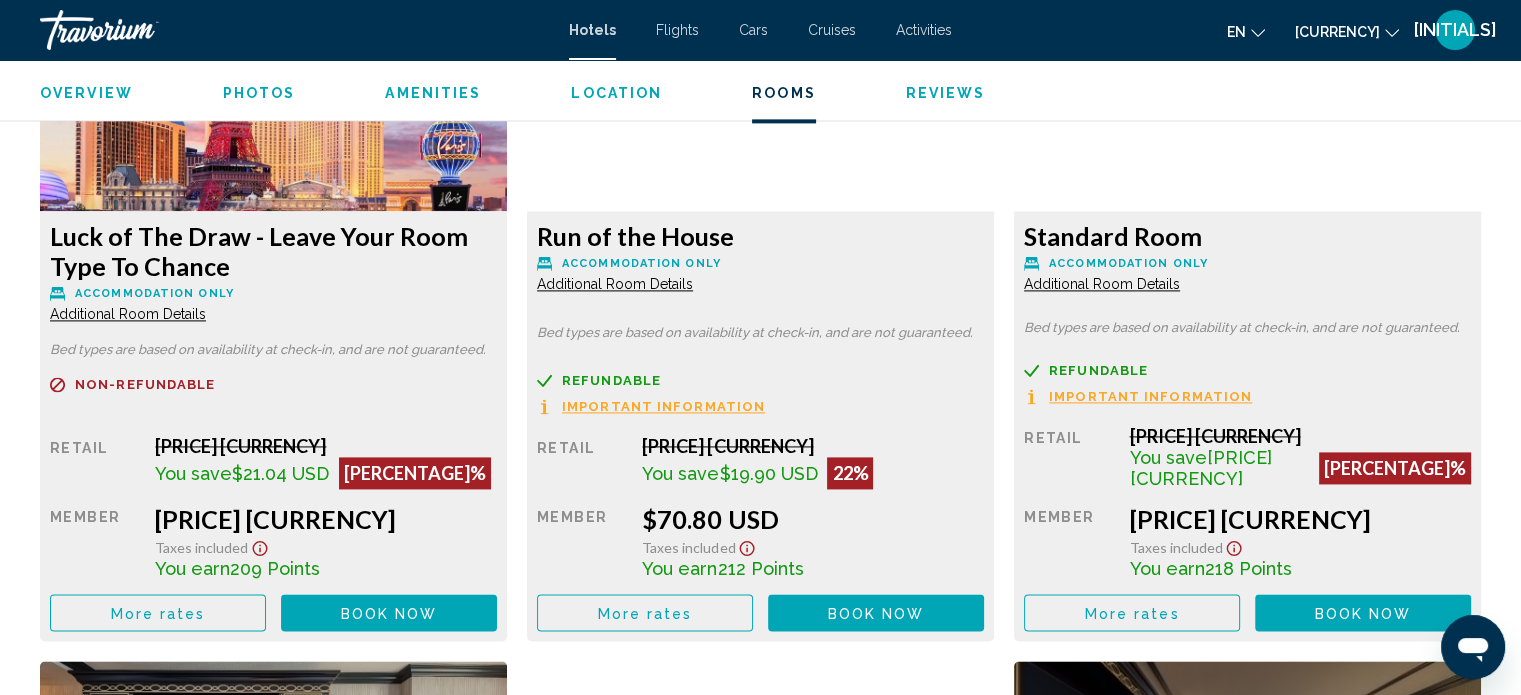scroll, scrollTop: 2915, scrollLeft: 0, axis: vertical 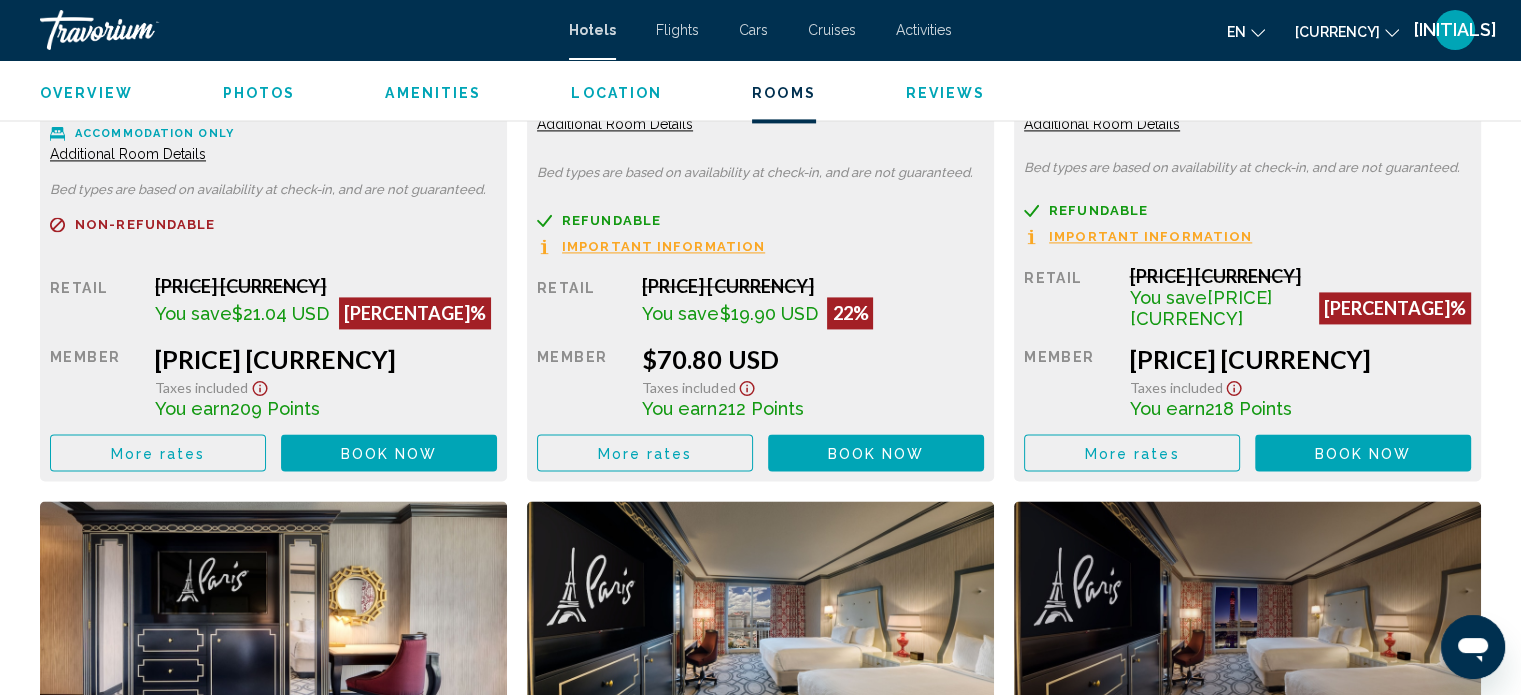 click on "You earn [NUMBER] Points" at bounding box center [0, 0] 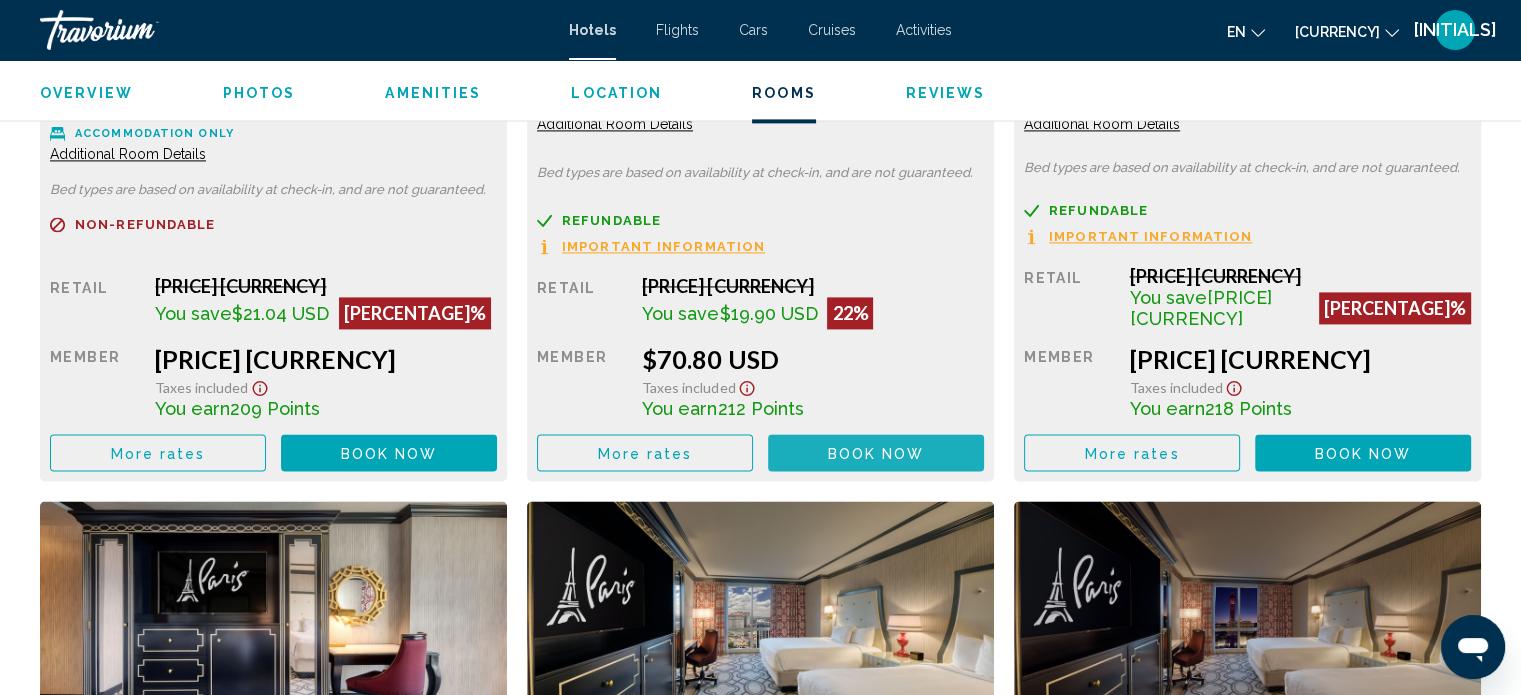click on "Book now" at bounding box center (876, 453) 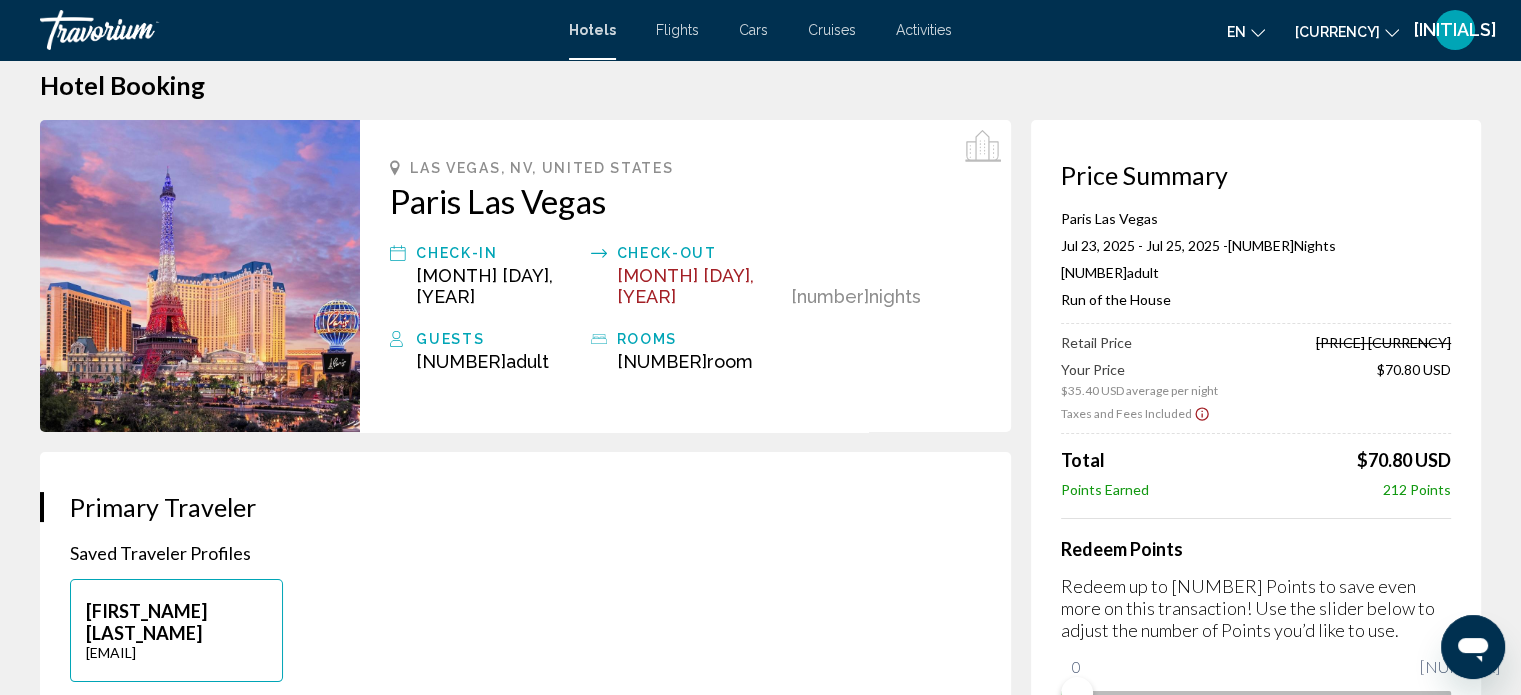 scroll, scrollTop: 0, scrollLeft: 0, axis: both 